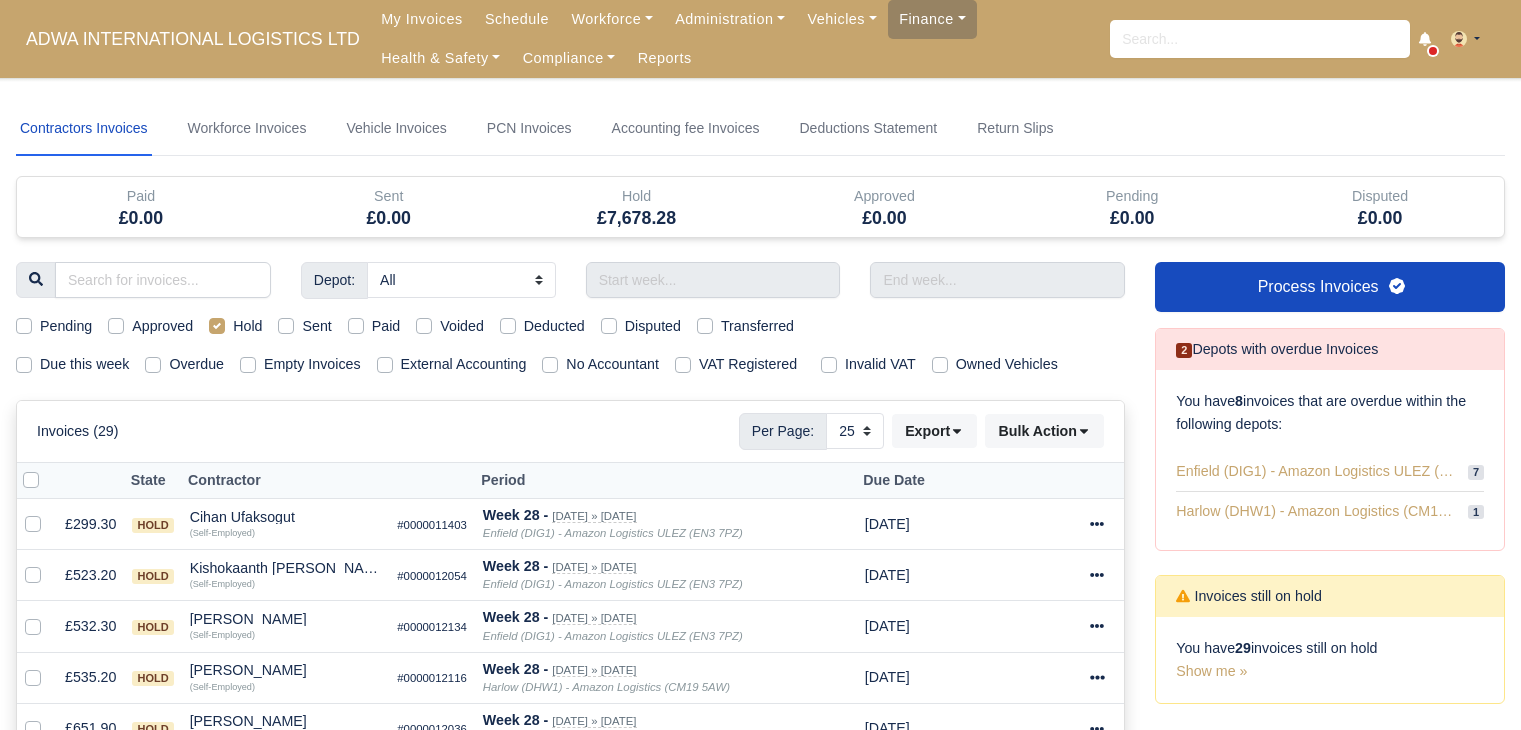select on "25" 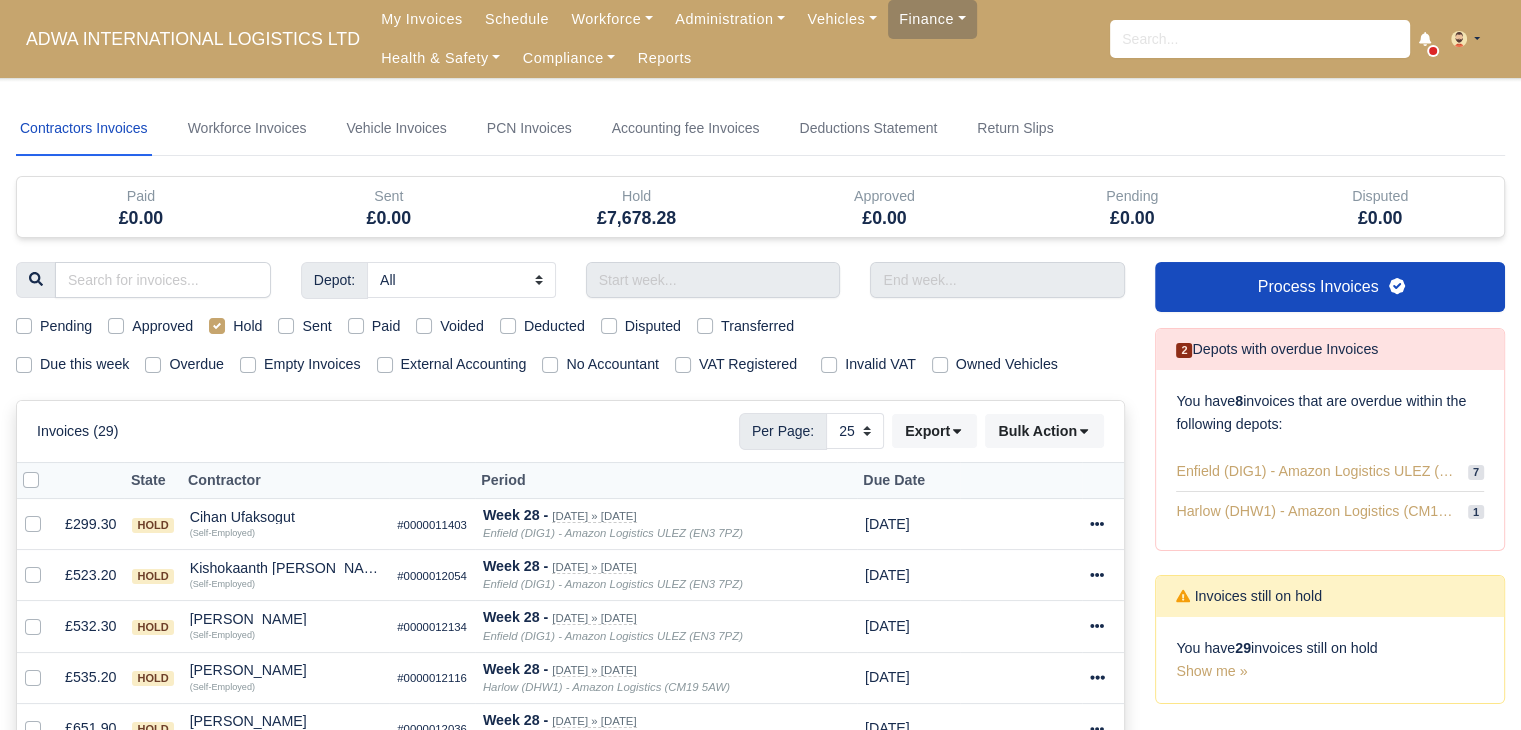 click on "ADWA INTERNATIONAL LOGISTICS LTD
My Invoices Schedule Workforce Manpower Expiring Documents Leave Requests Daily Attendance Daily Timesheet Onboardings Feedback Administration Depots Operating Centres Management Schedule Tasks Tasks Metrics Vehicles Fleet Schedule Rental Agreements Today's Inspections Forms Customers Offences Incidents Service Entries Renewal Dates Vehicle Groups Fleet Insurance B2B Contractors Finance Invoices Disputes Payment Types Service Types Assets Credit Instalments Bulk Payment Custom Invoices Health & Safety Vehicle Inspections Support Portal Incidents Compliance Compliance Dashboard E-Sign Documents Communication Center Trainings Reports
×" at bounding box center [760, 365] 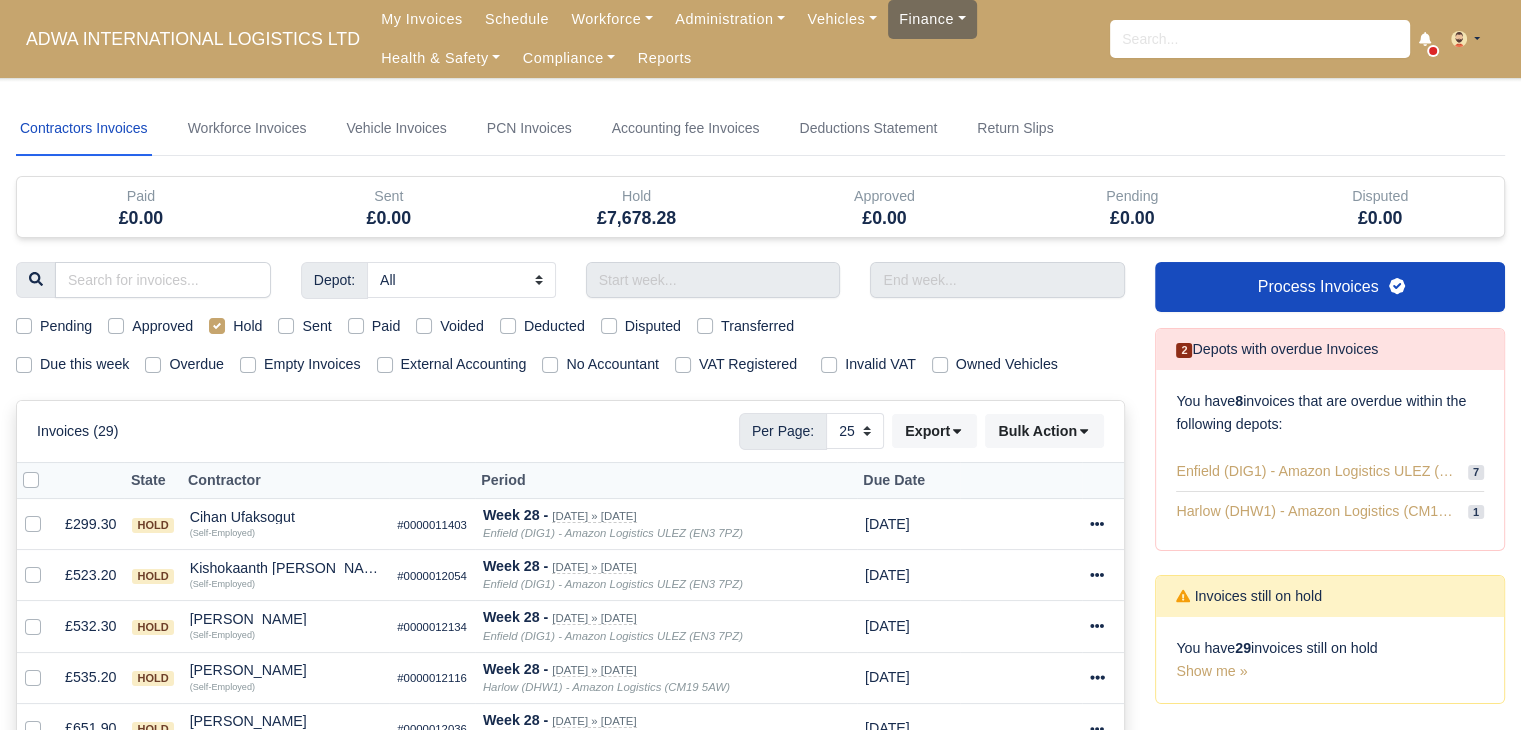 click on "Finance" at bounding box center [932, 19] 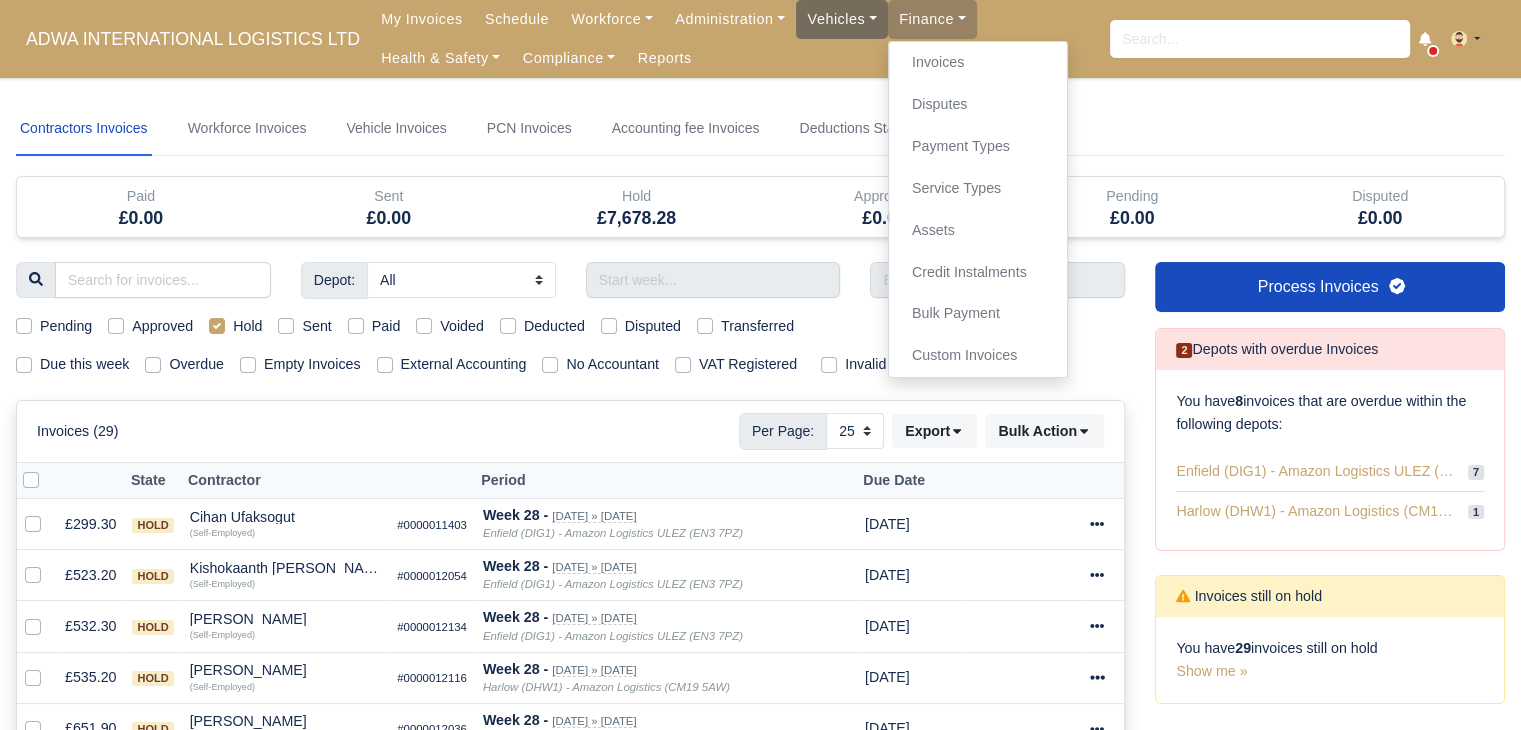 click on "Vehicles" at bounding box center (842, 19) 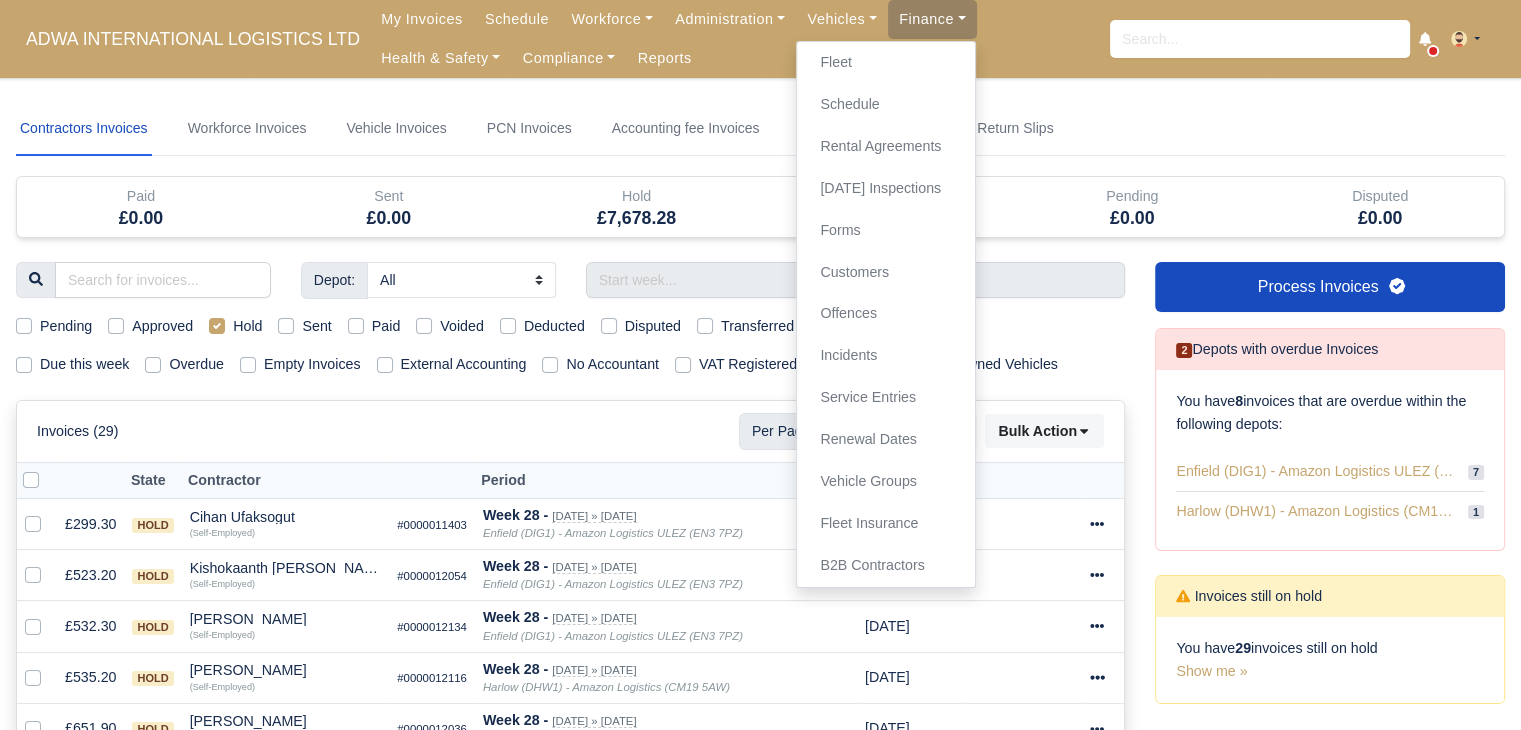 click on "Contractors Invoices
Workforce Invoices
Vehicle Invoices
PCN Invoices
Accounting fee Invoices
Deductions Statement
Return Slips" at bounding box center [760, 129] 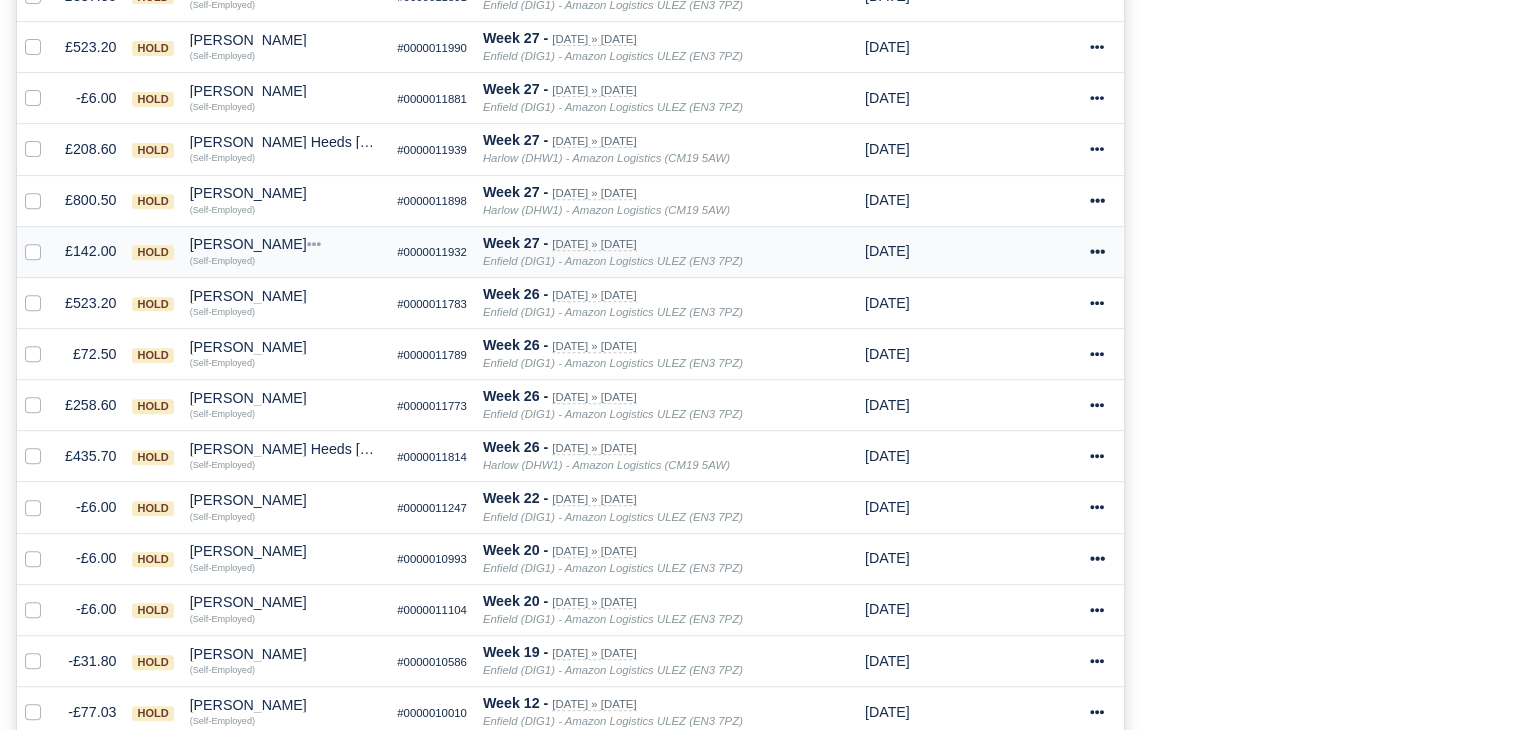 scroll, scrollTop: 798, scrollLeft: 0, axis: vertical 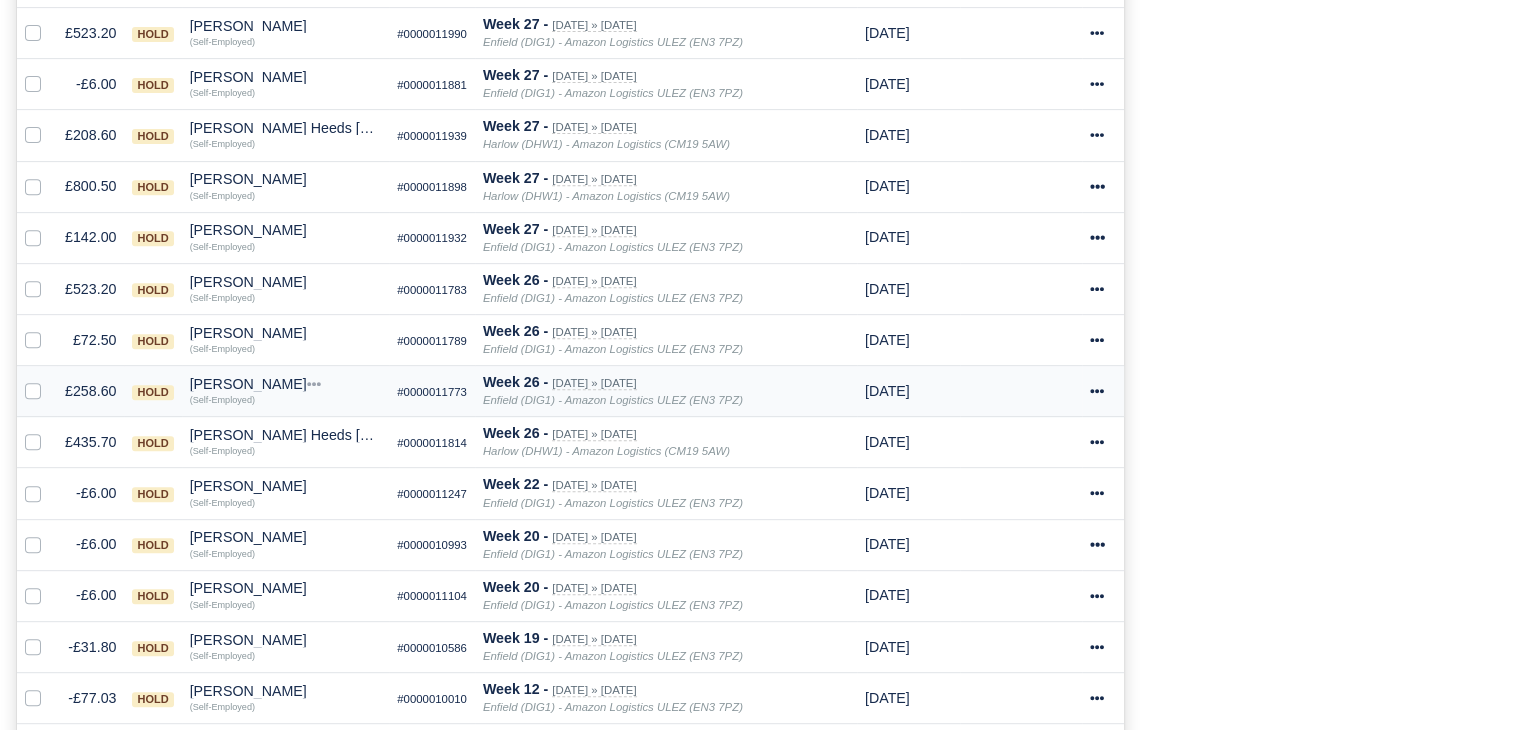 click on "[PERSON_NAME]" at bounding box center (286, 384) 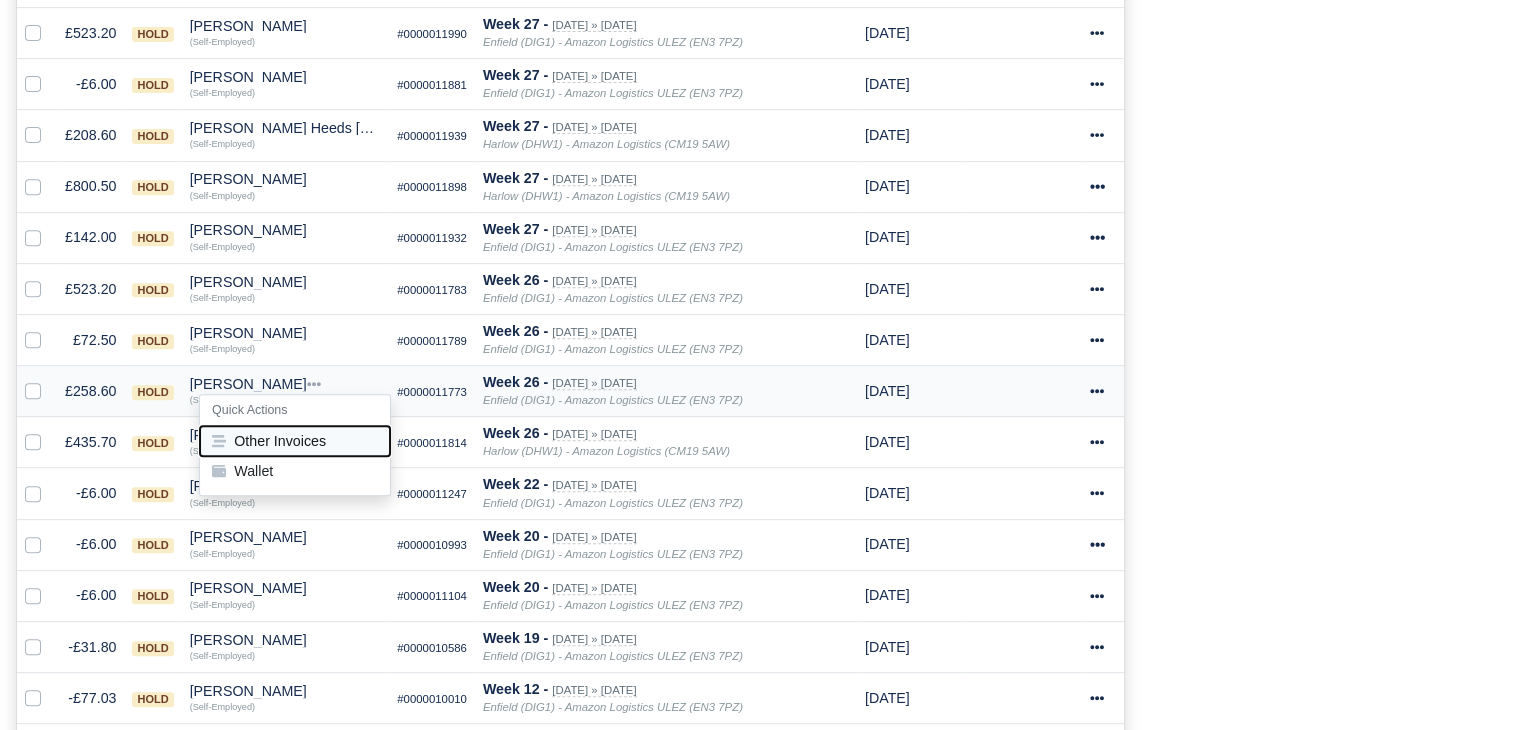 click on "Other Invoices" at bounding box center (295, 441) 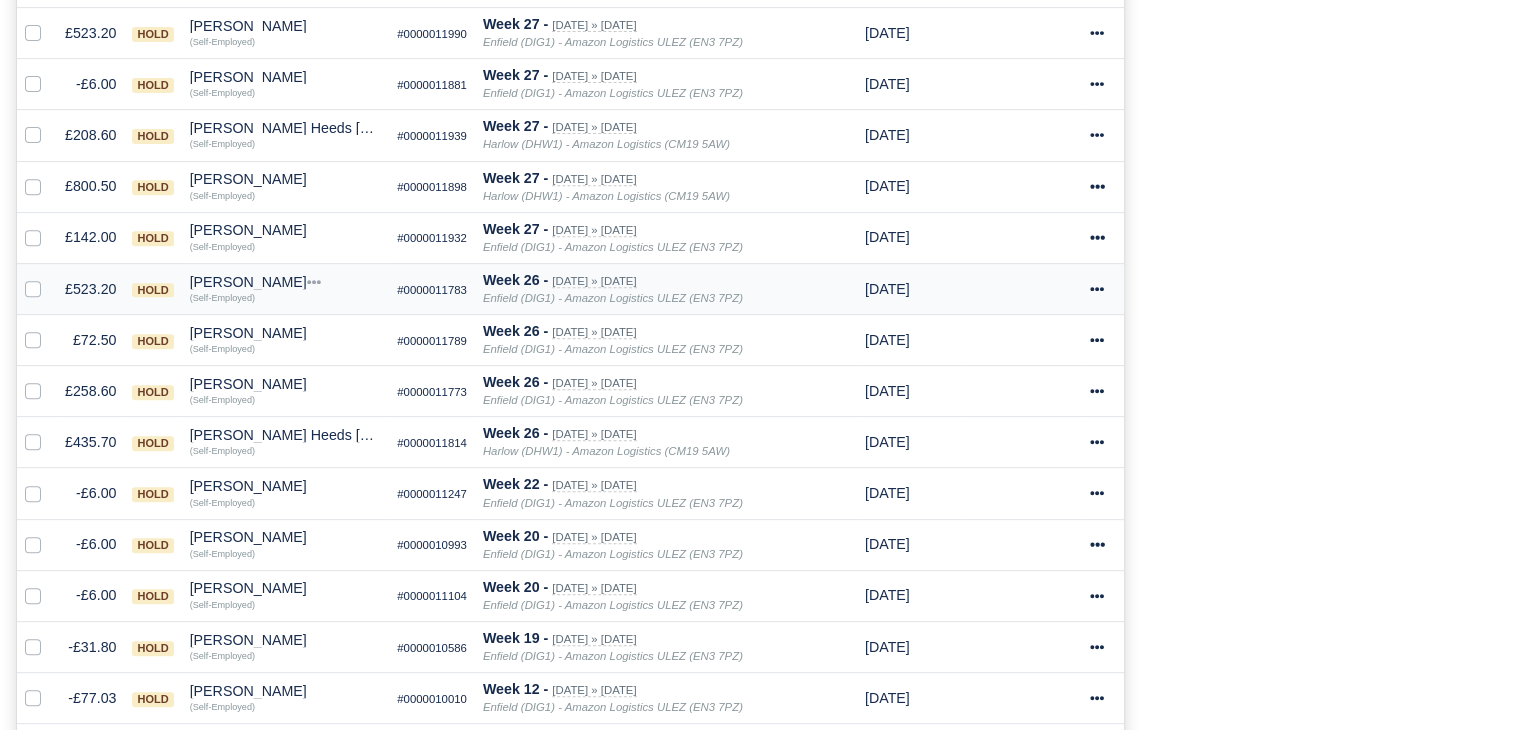 scroll, scrollTop: 40, scrollLeft: 0, axis: vertical 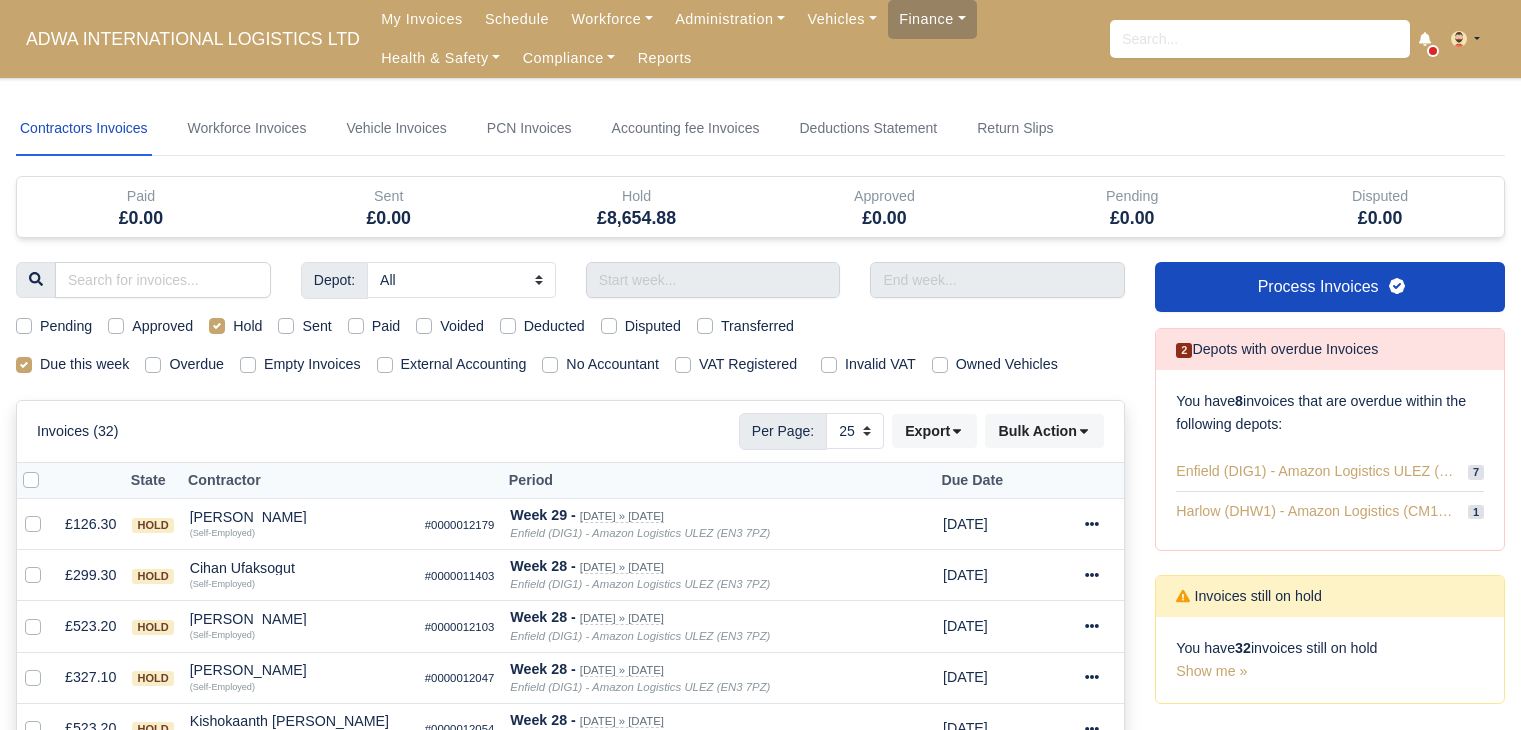 select on "25" 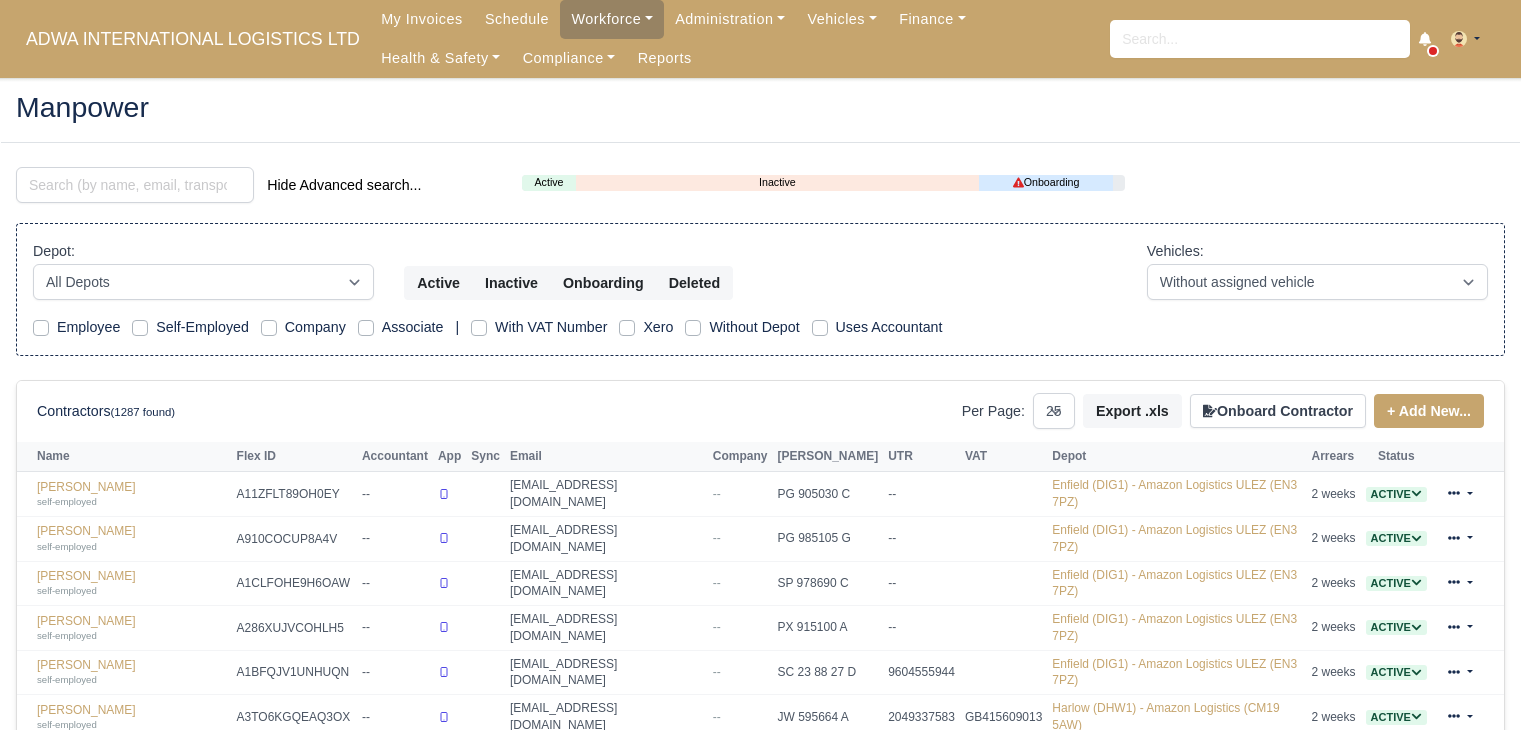 select on "25" 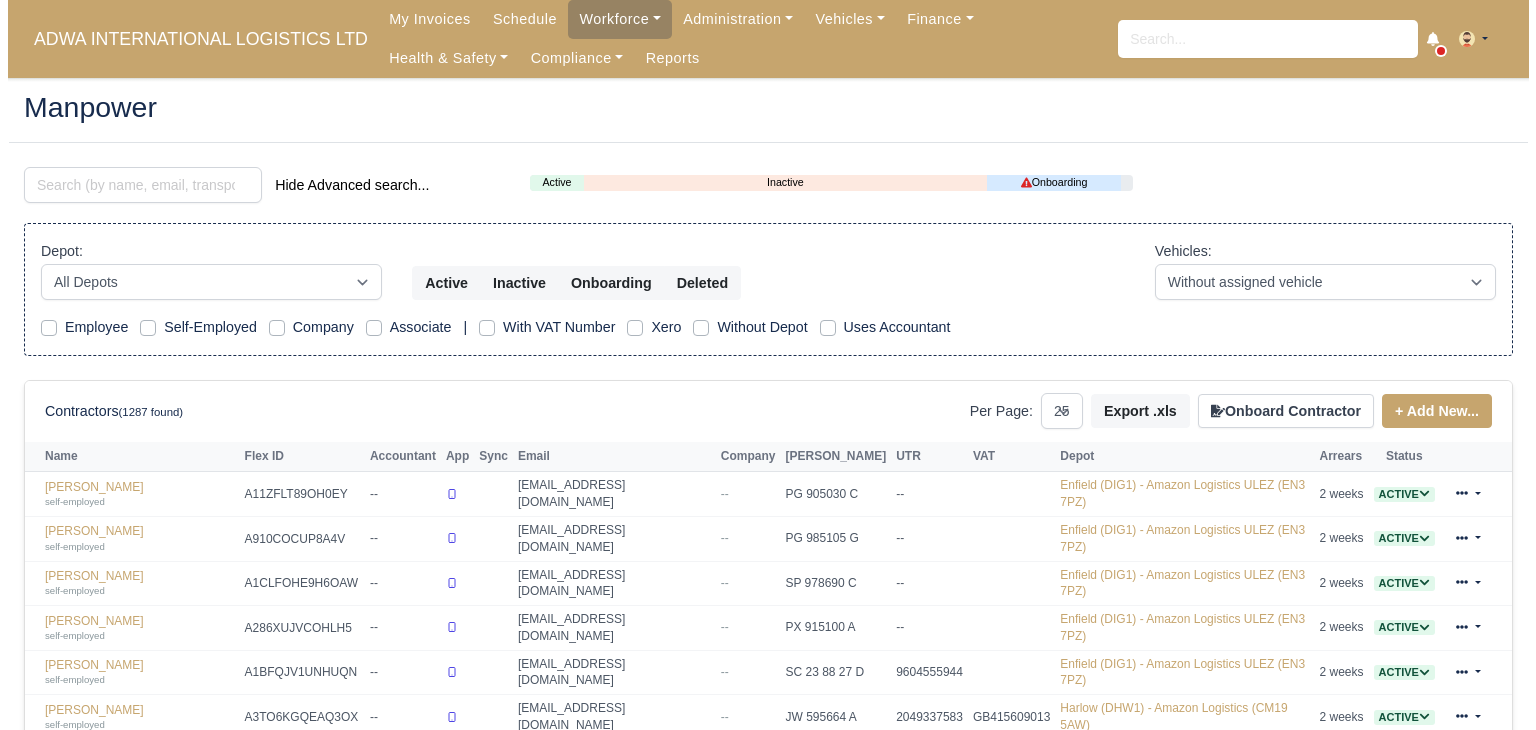 scroll, scrollTop: 0, scrollLeft: 0, axis: both 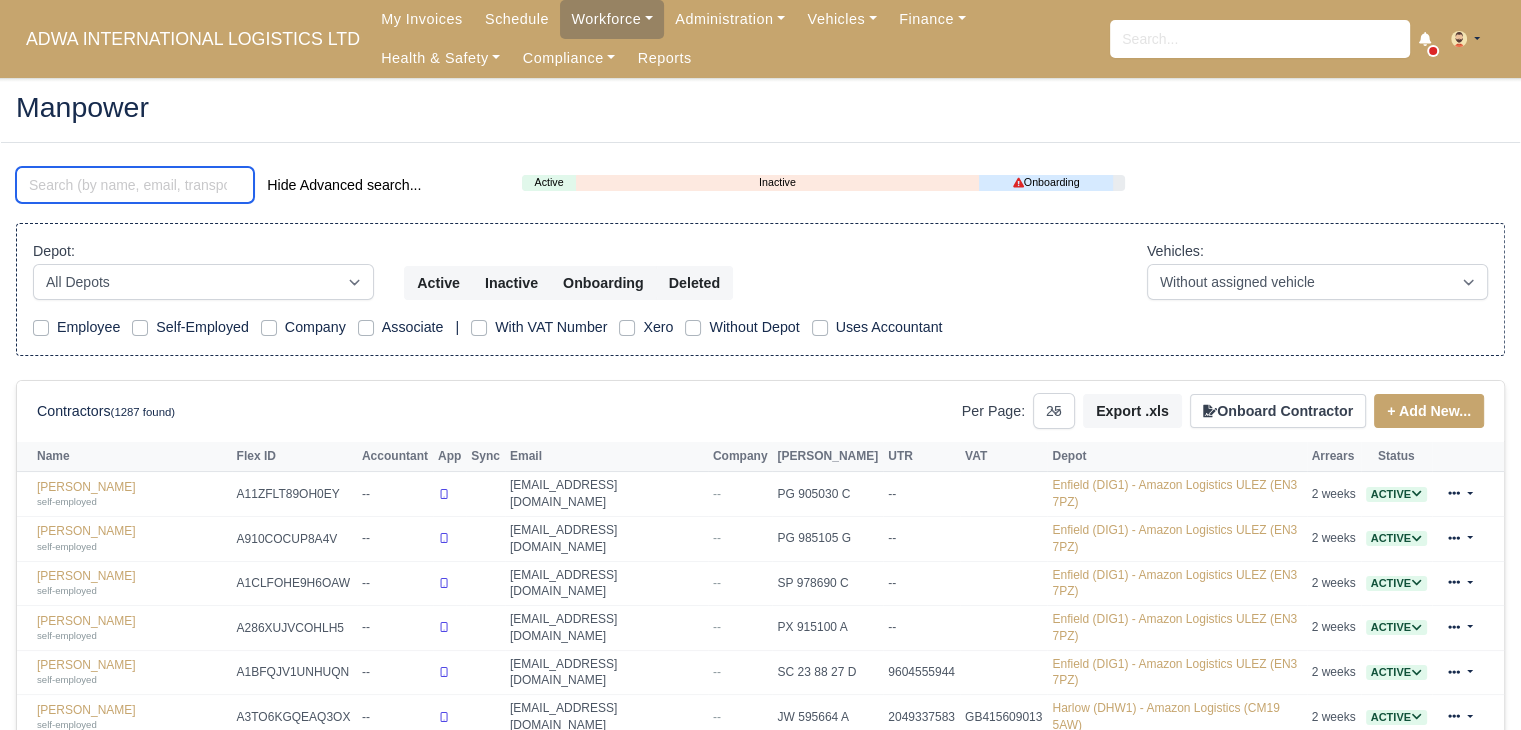 click at bounding box center (135, 185) 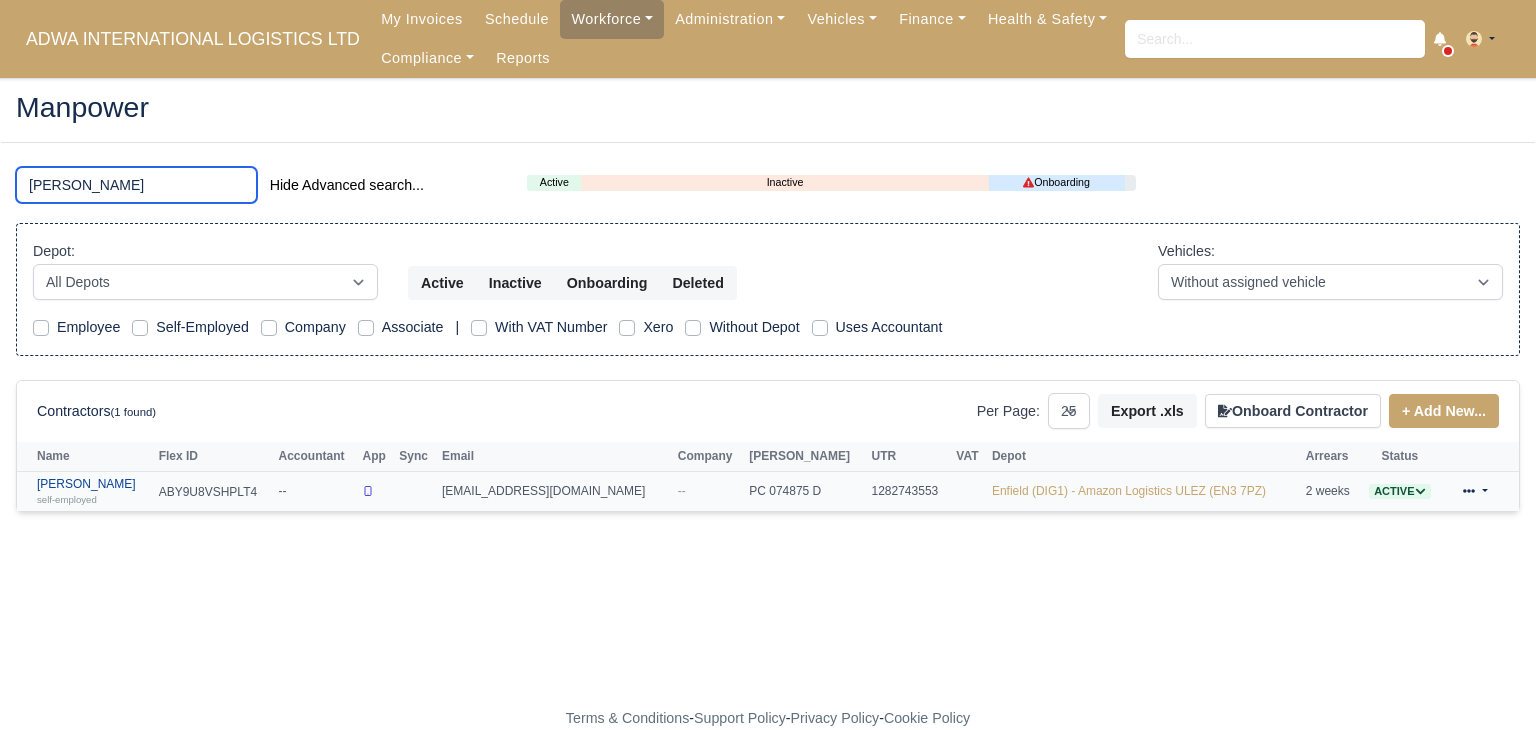 type on "[PERSON_NAME]" 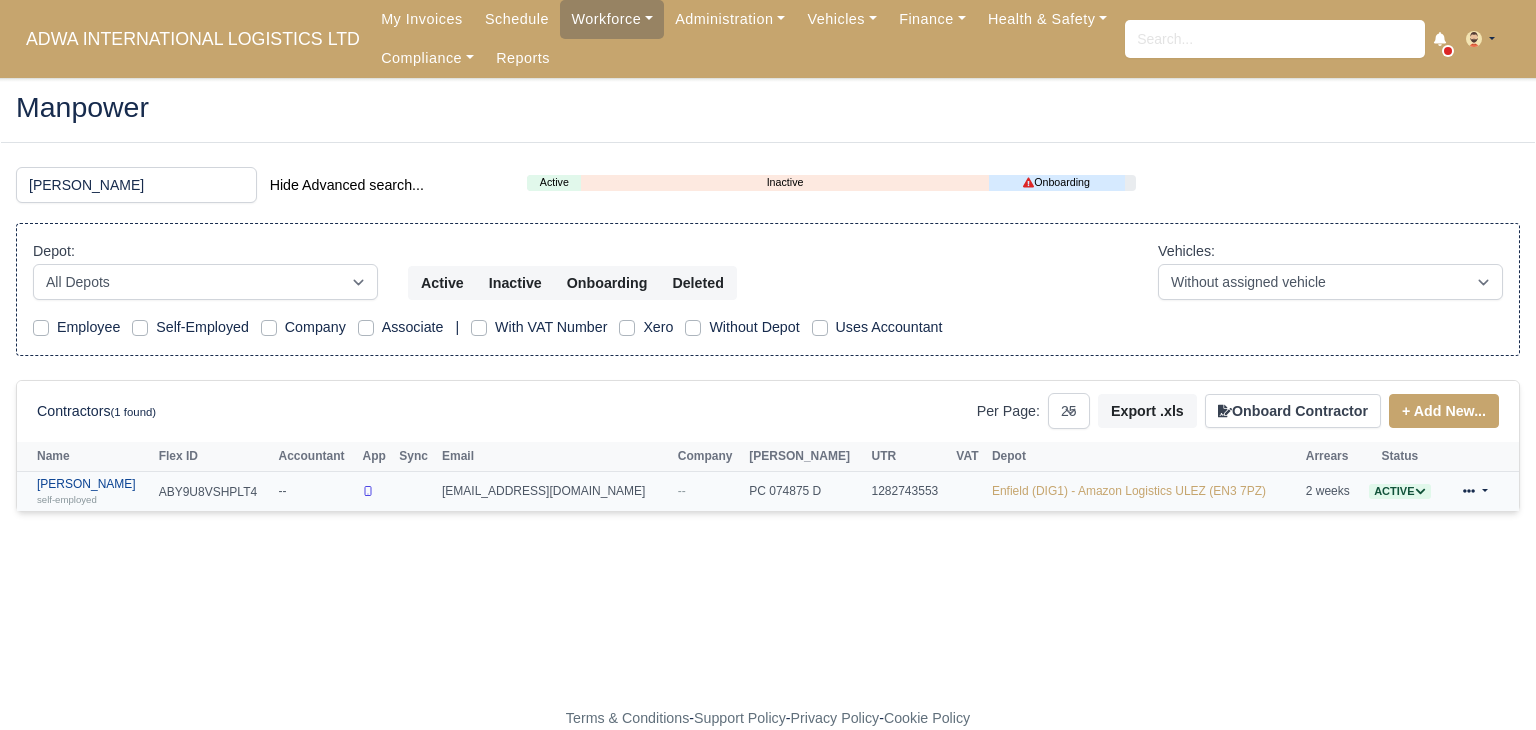 click on "Junaid Raza
self-employed" at bounding box center (93, 491) 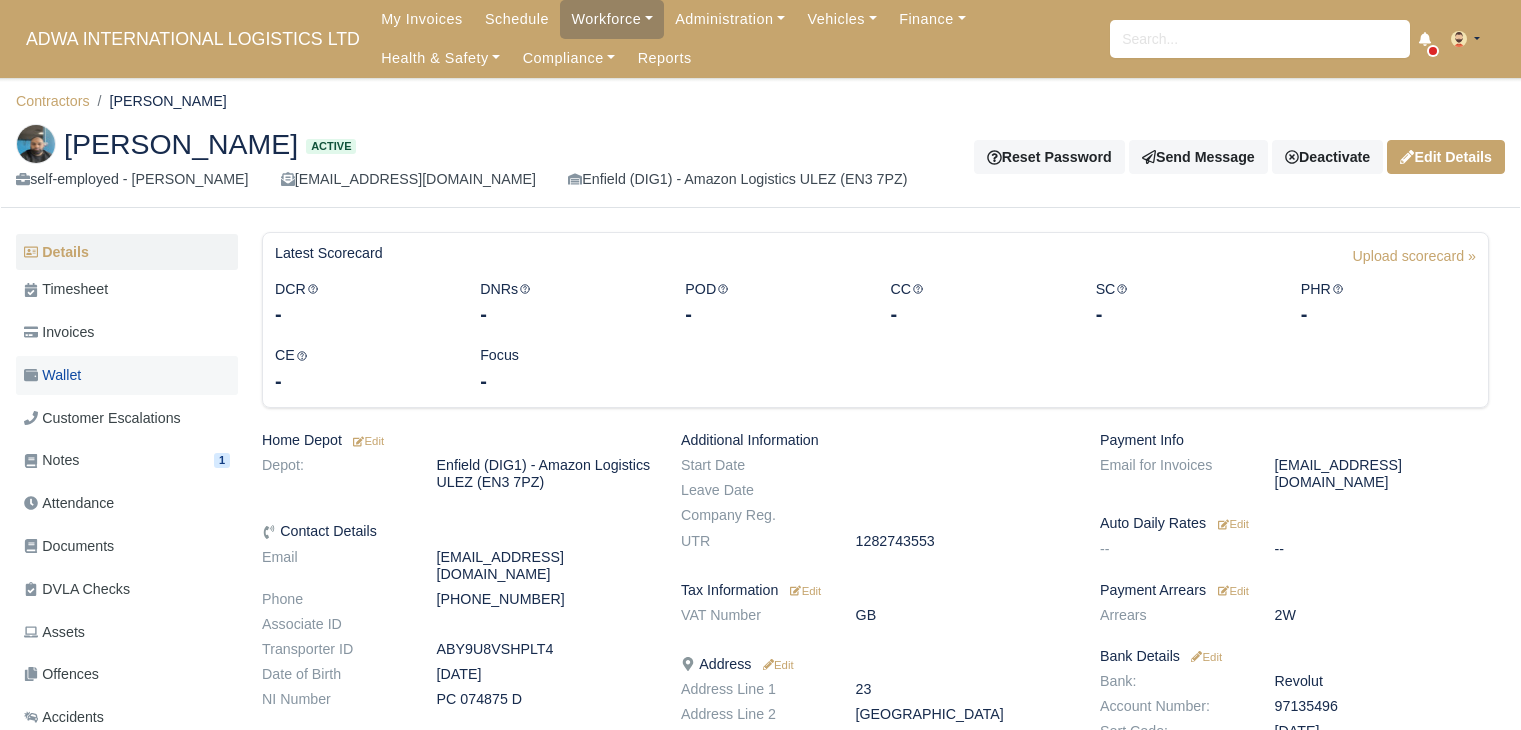 scroll, scrollTop: 0, scrollLeft: 0, axis: both 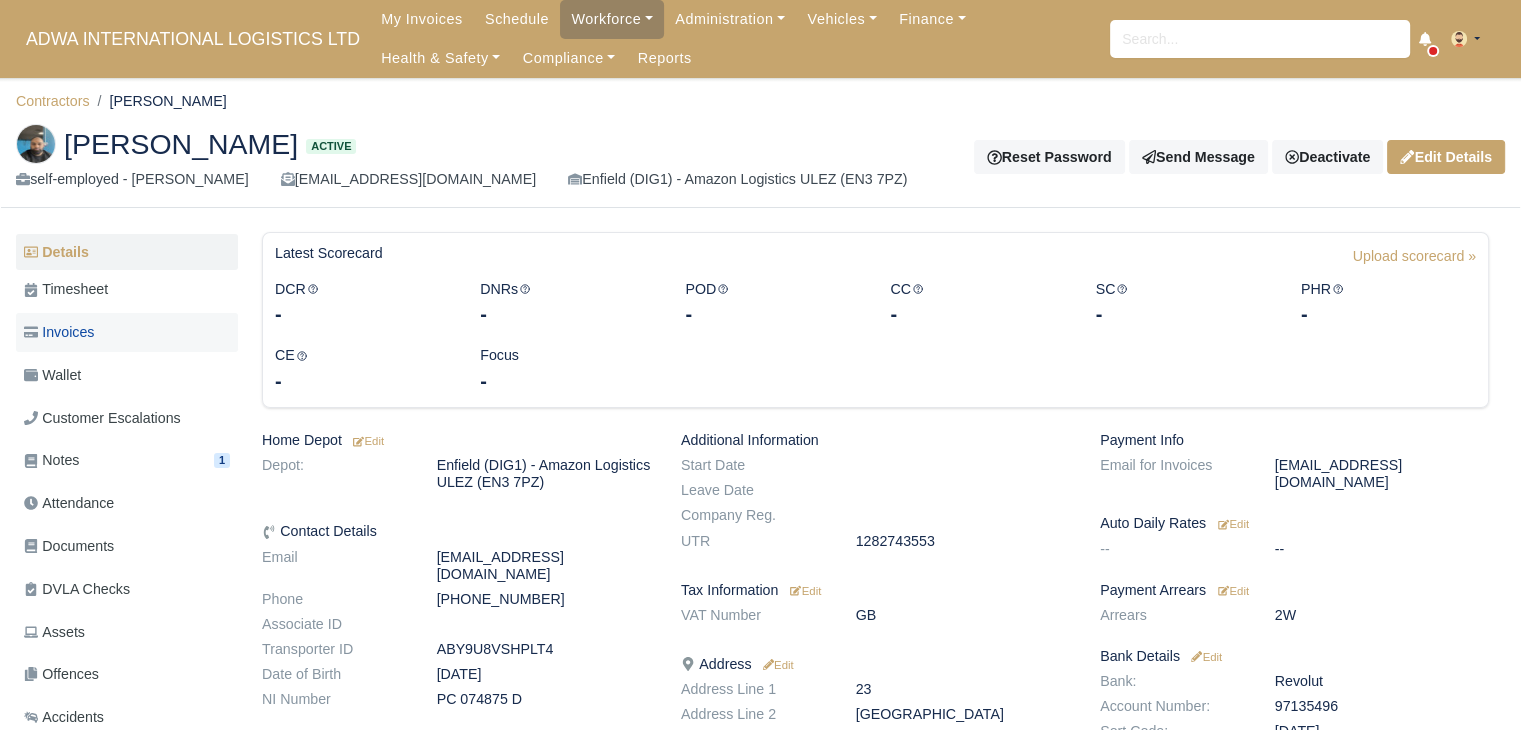 click on "Invoices" at bounding box center (127, 332) 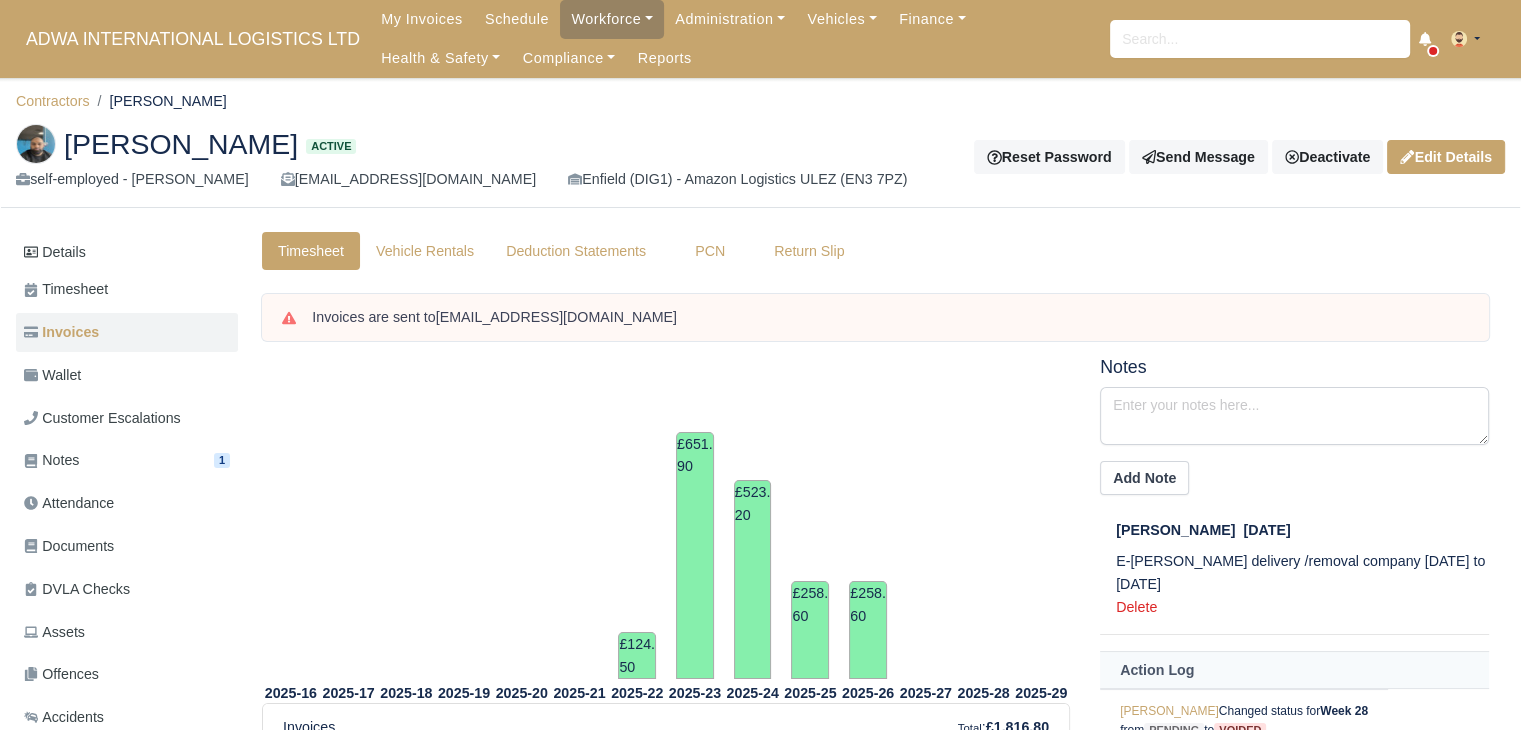 scroll, scrollTop: 72, scrollLeft: 0, axis: vertical 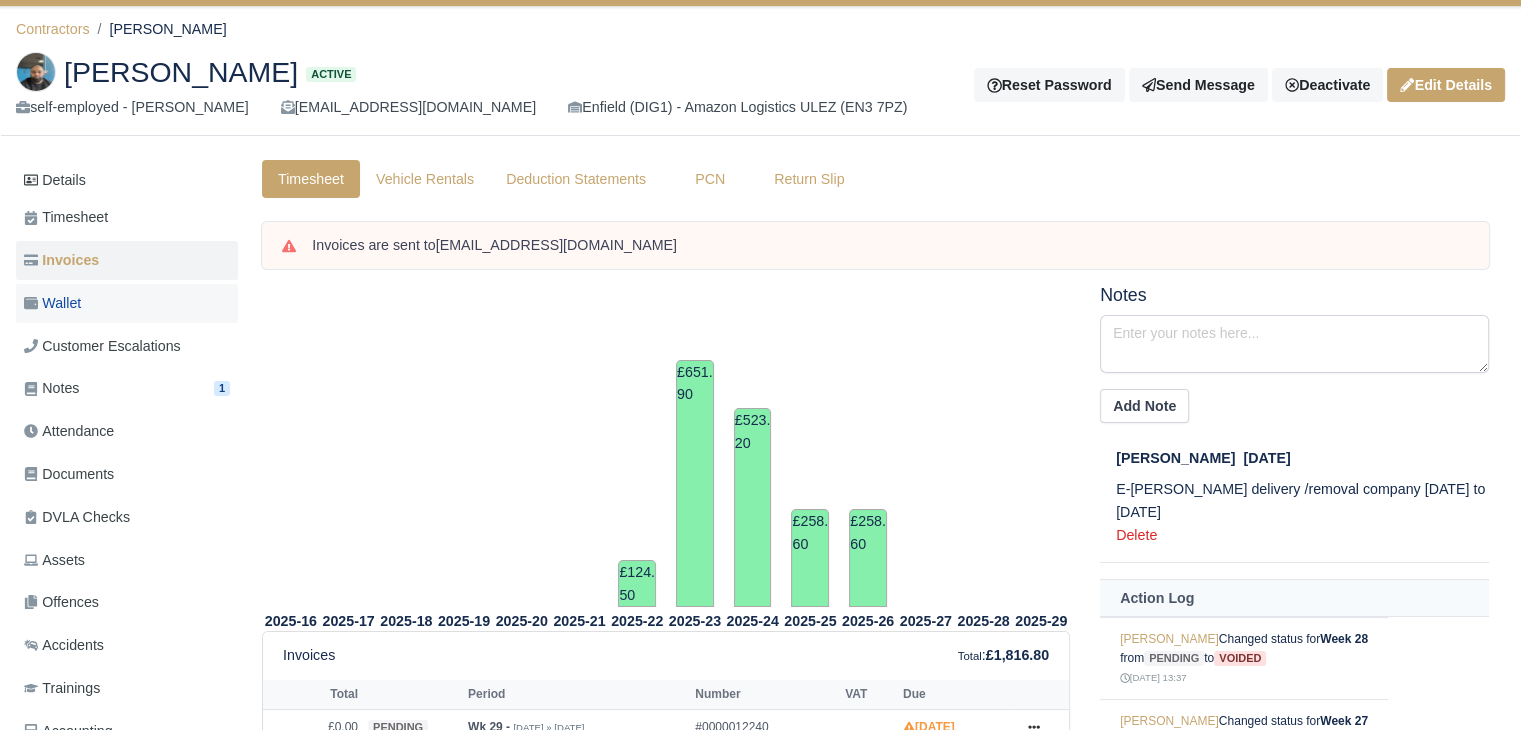 click on "Wallet" at bounding box center (127, 303) 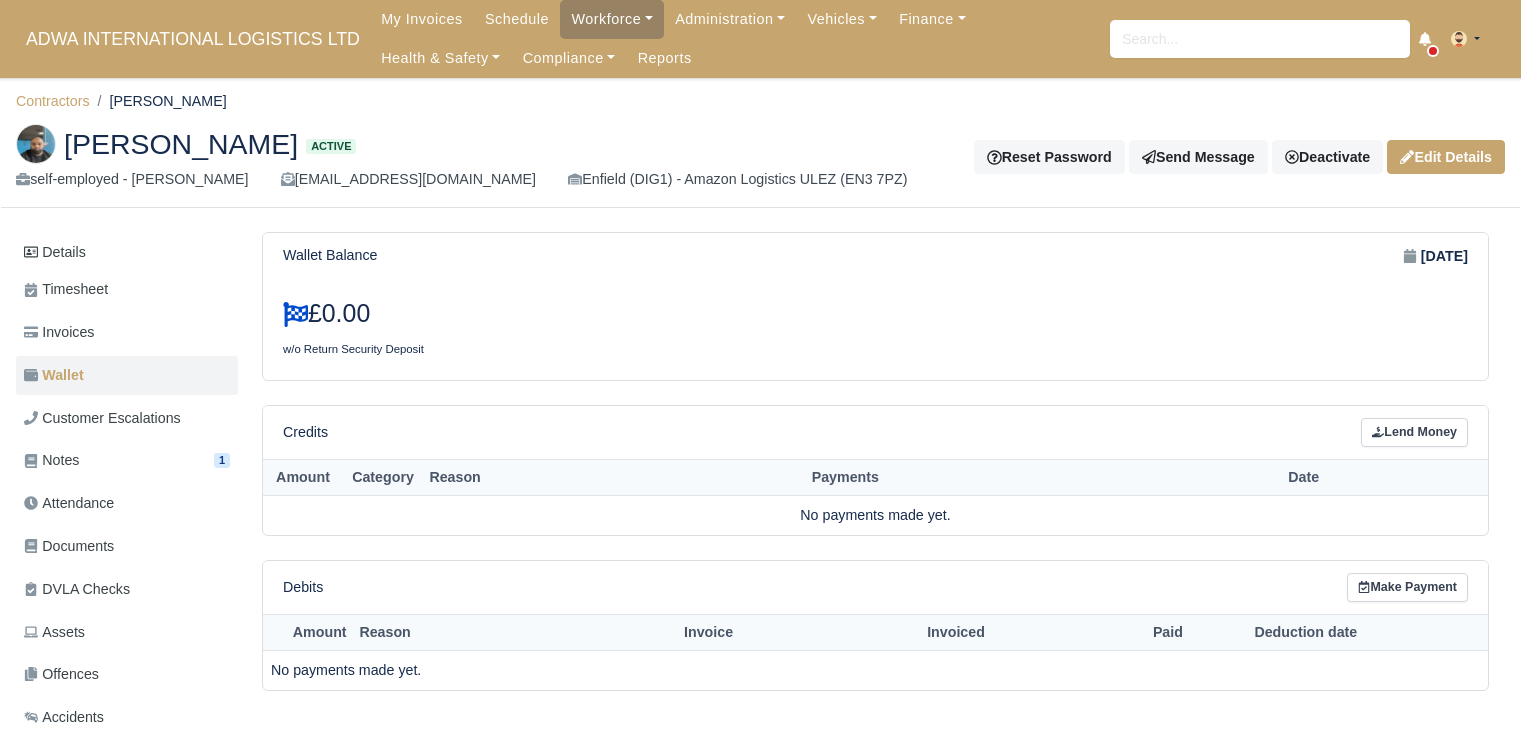 scroll, scrollTop: 0, scrollLeft: 0, axis: both 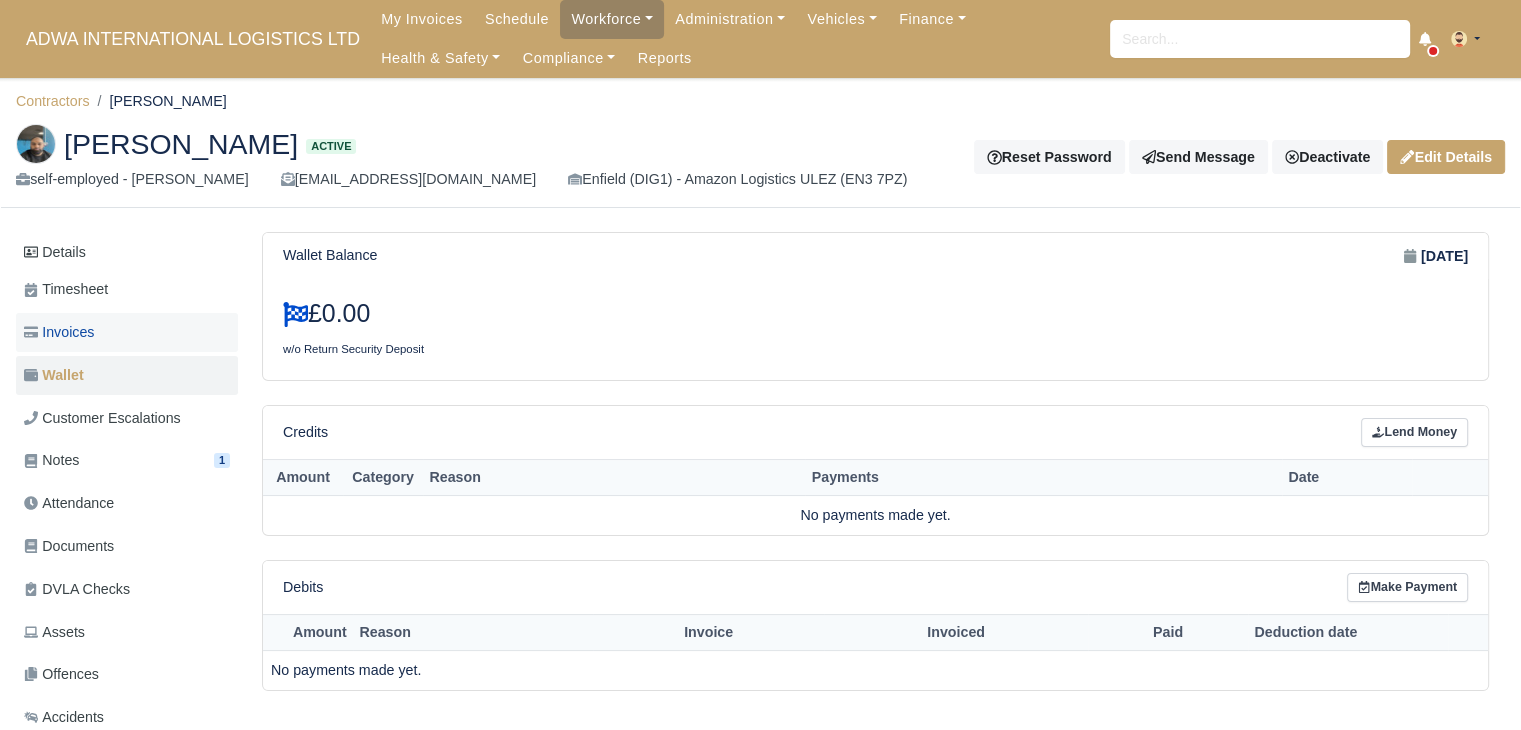 click on "Invoices" at bounding box center (59, 332) 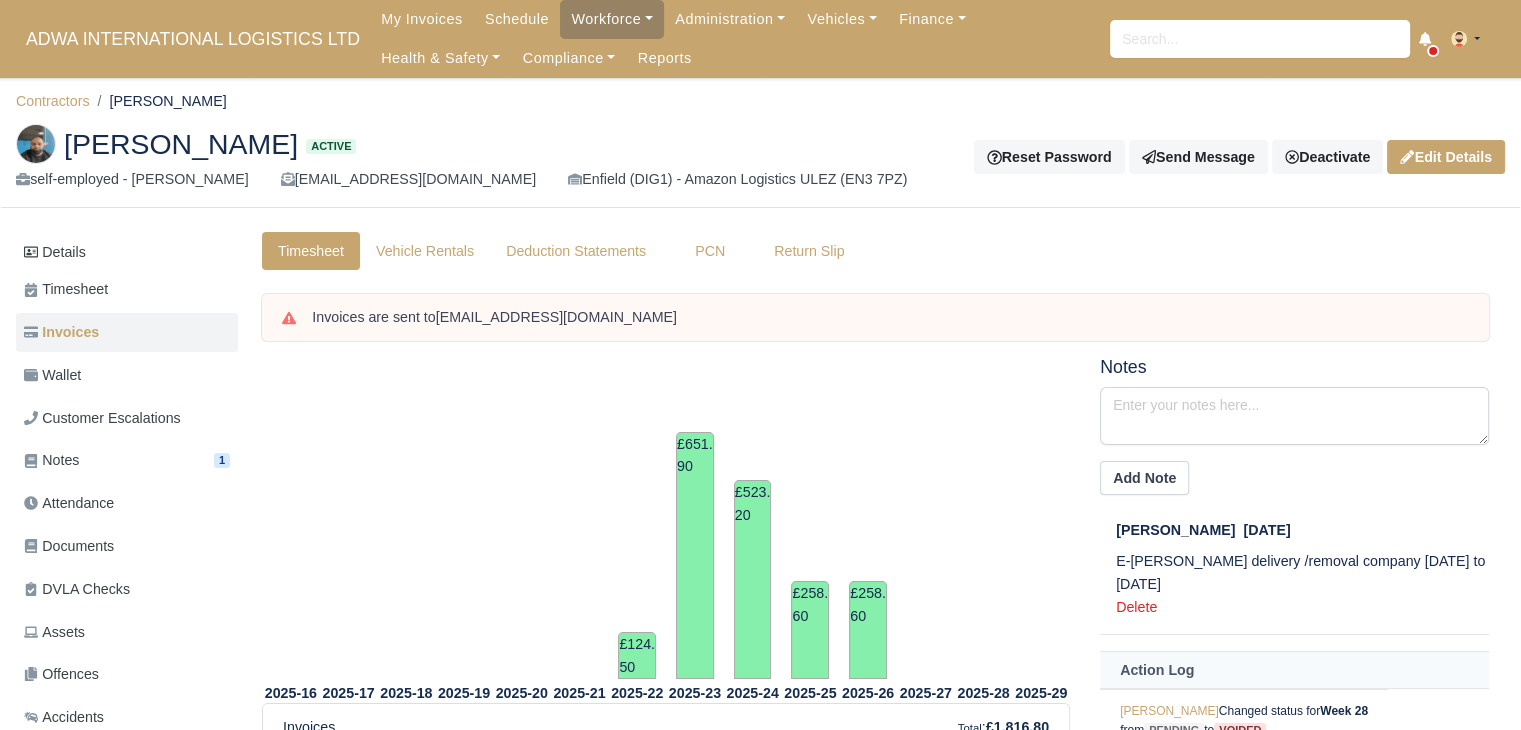 scroll, scrollTop: 460, scrollLeft: 0, axis: vertical 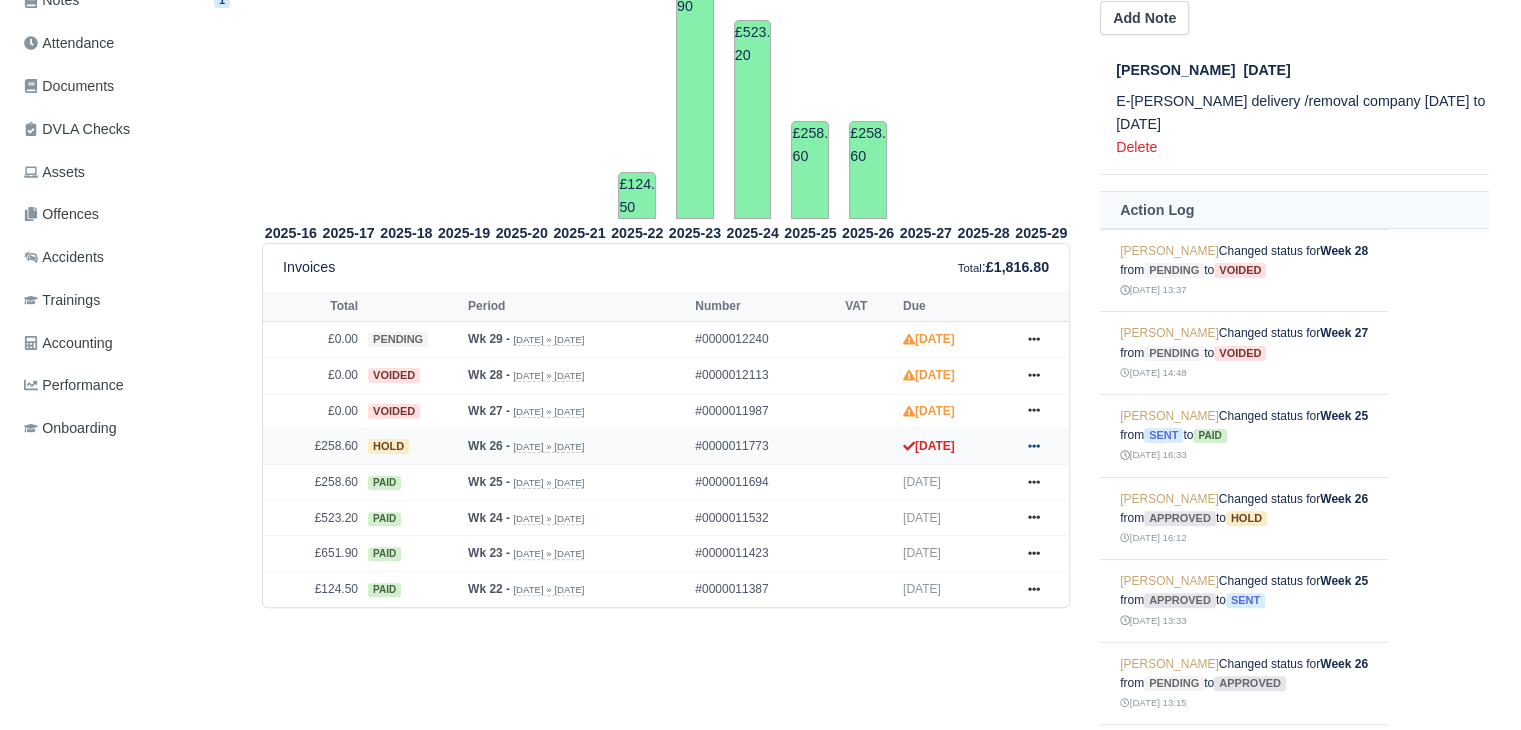 click at bounding box center (1034, 446) 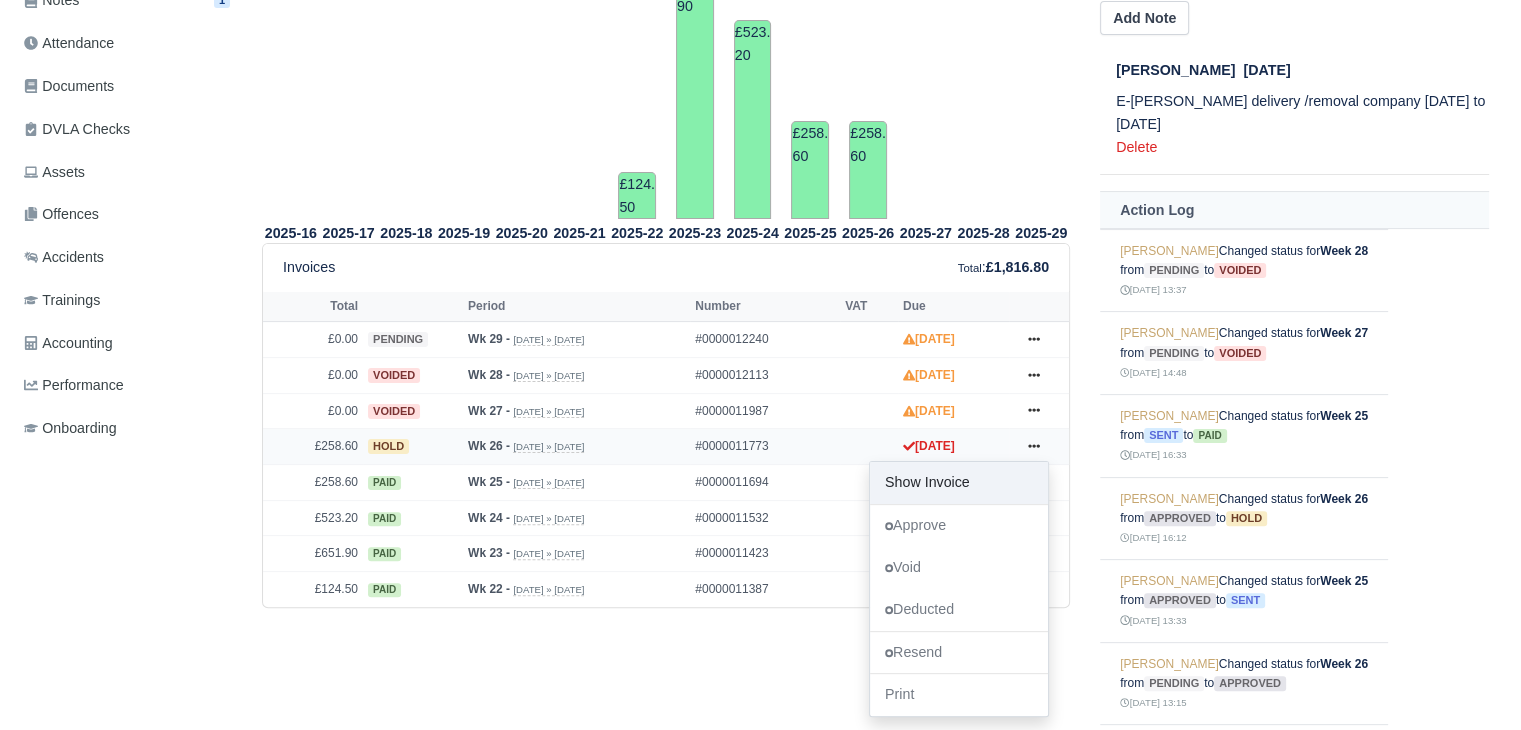 click on "Show Invoice" at bounding box center [959, 483] 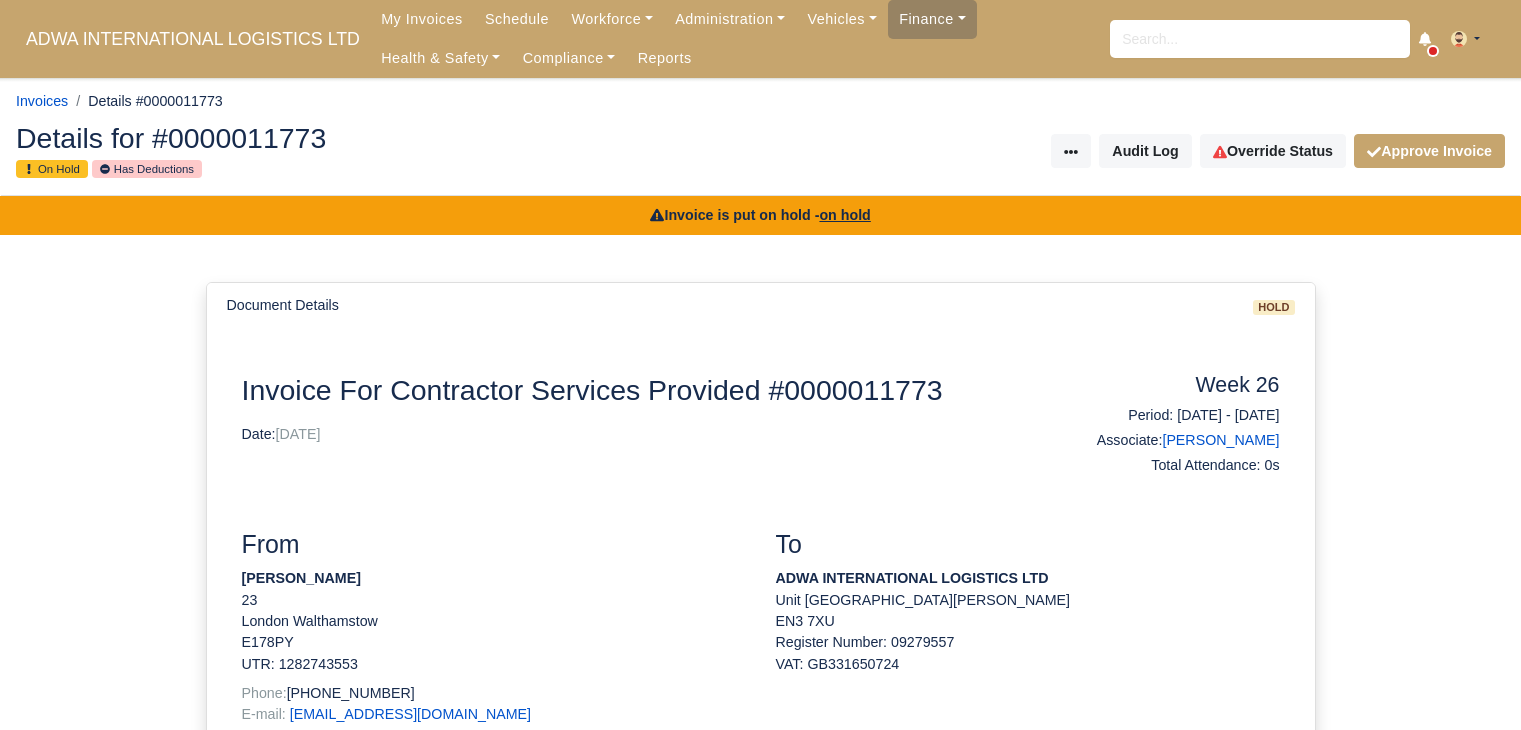 scroll, scrollTop: 0, scrollLeft: 0, axis: both 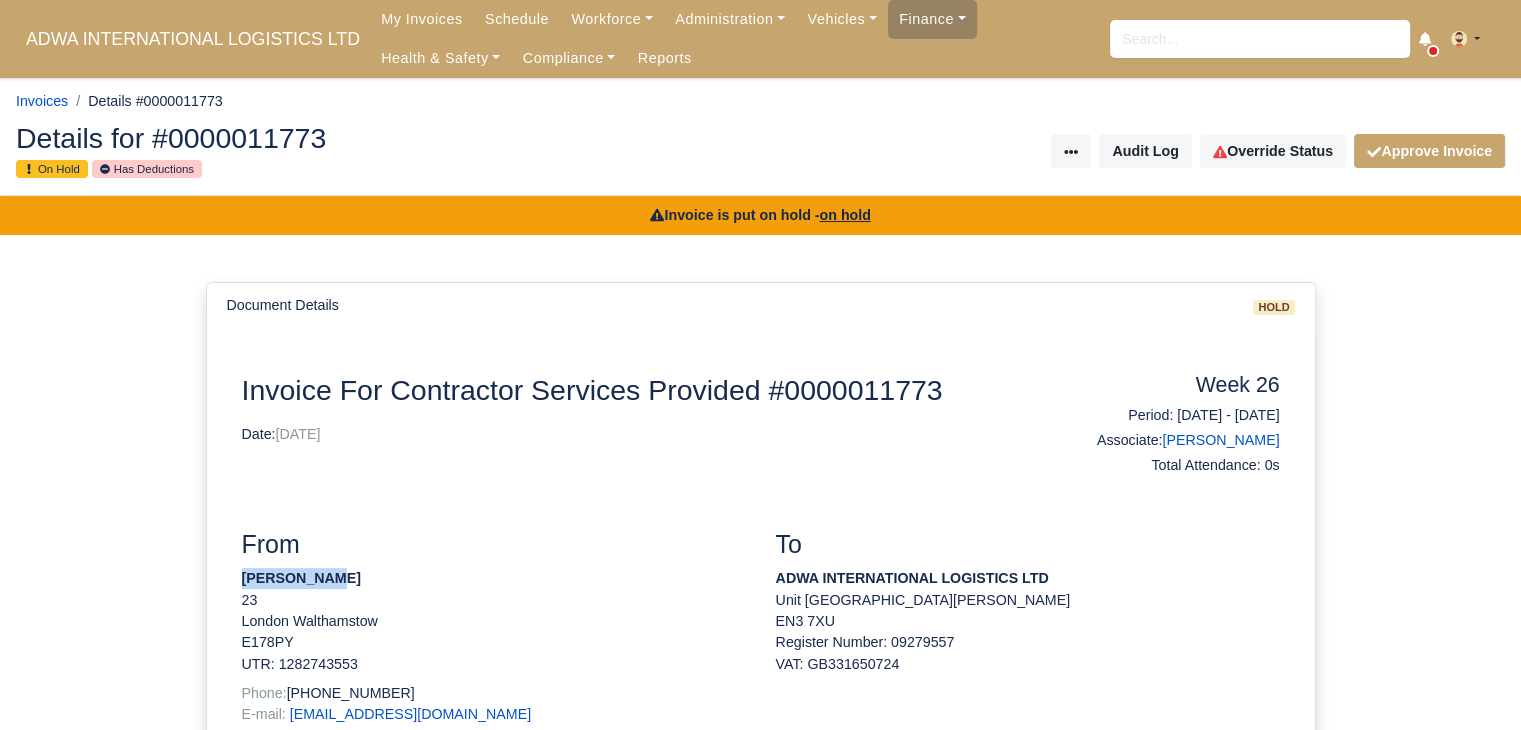 drag, startPoint x: 325, startPoint y: 574, endPoint x: 241, endPoint y: 580, distance: 84.21401 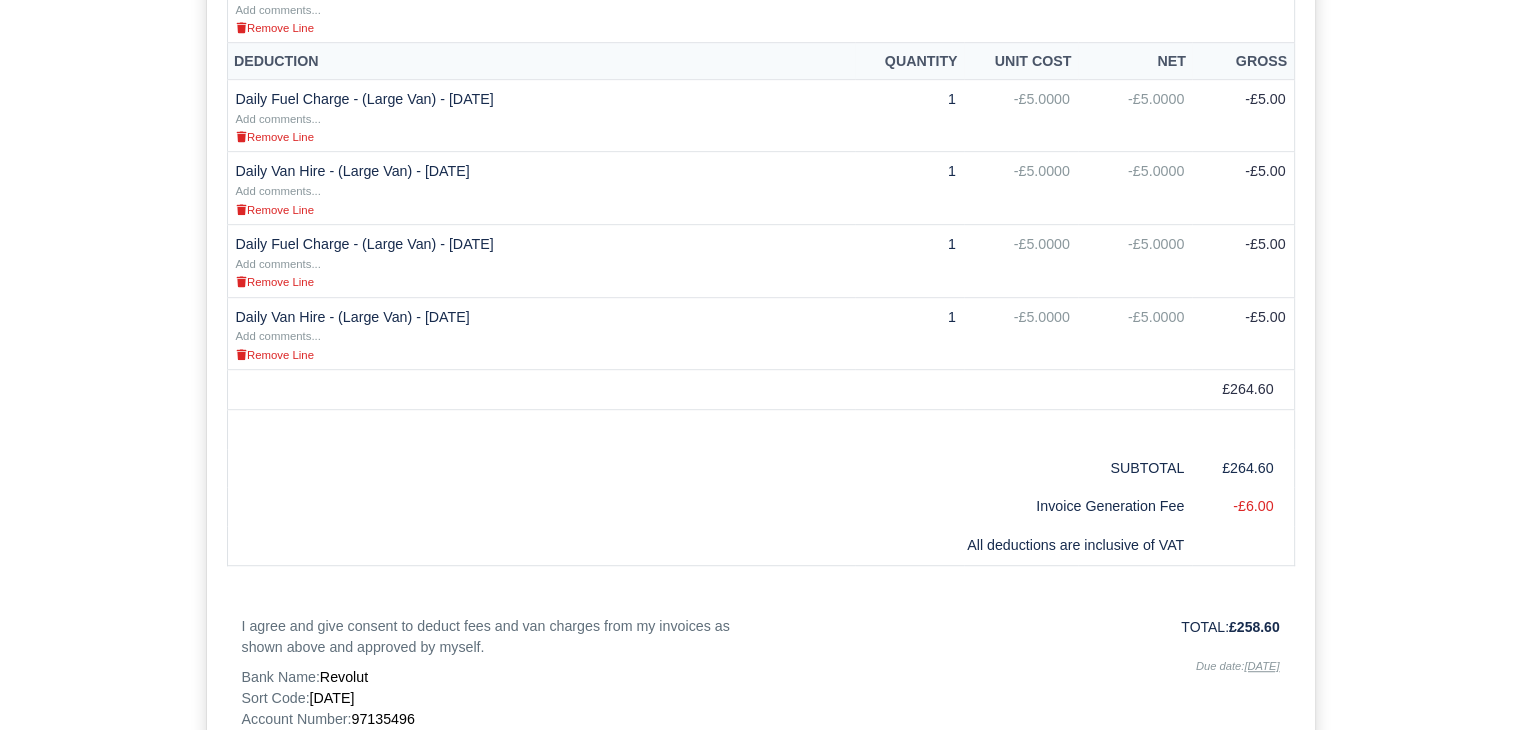 scroll, scrollTop: 1086, scrollLeft: 0, axis: vertical 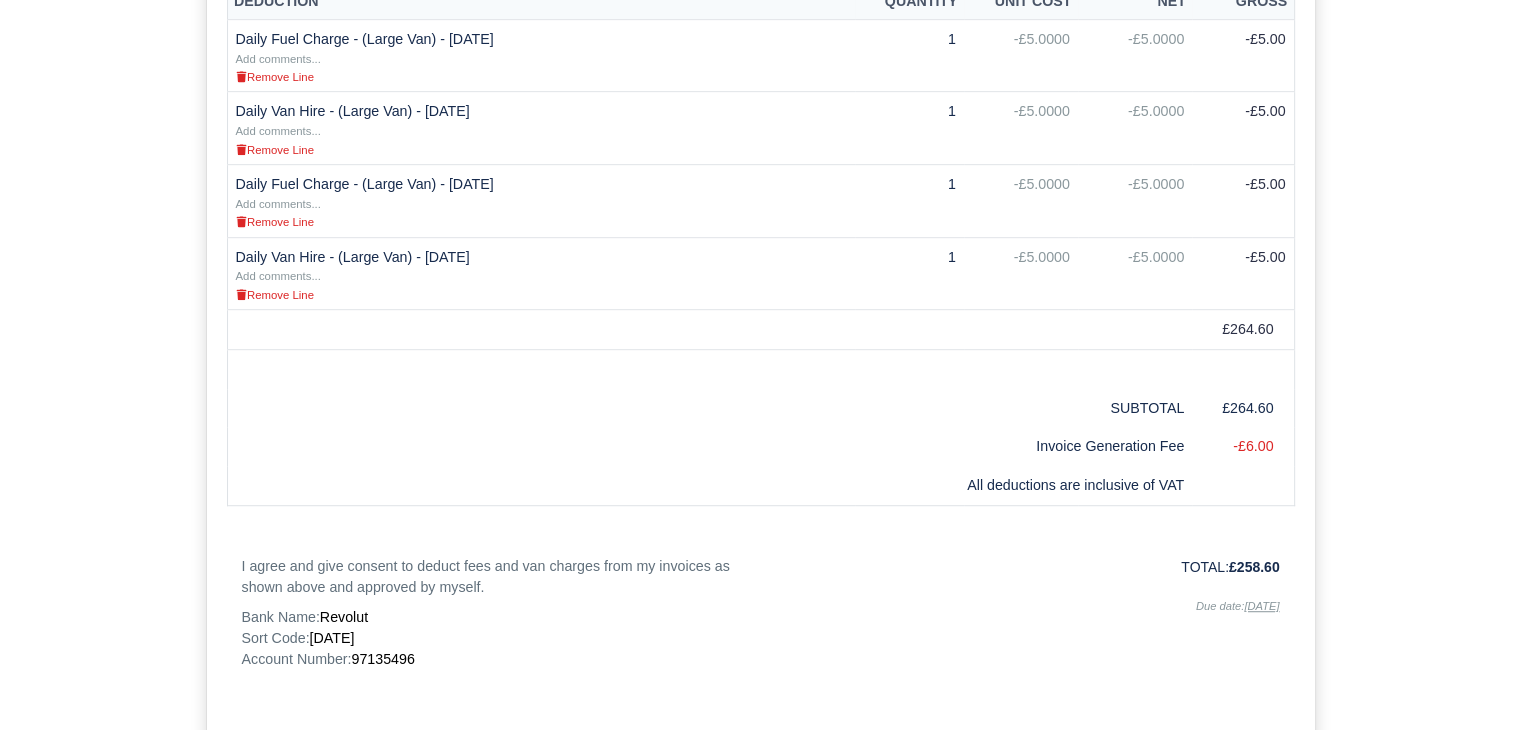 click on "97135496" at bounding box center (382, 659) 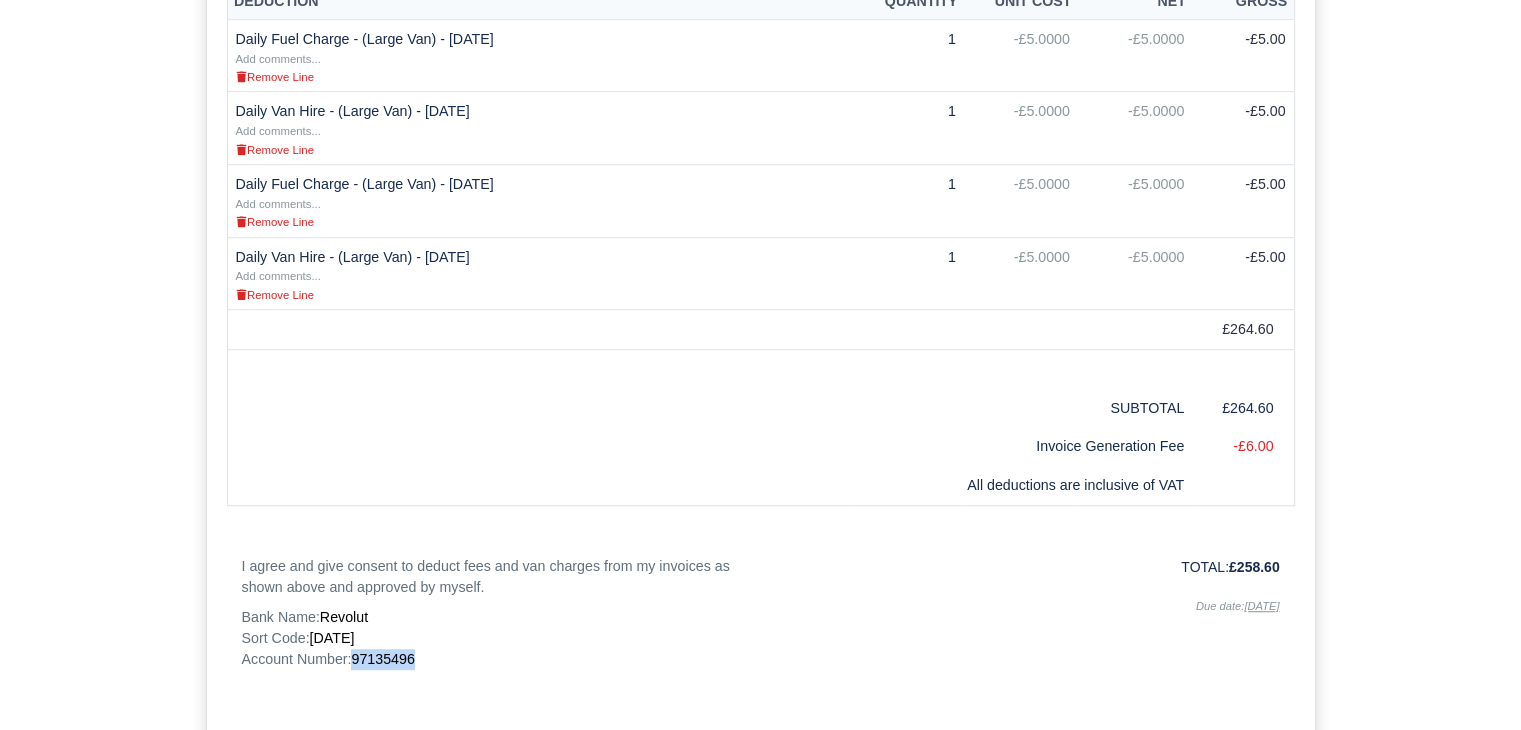 click on "97135496" at bounding box center [382, 659] 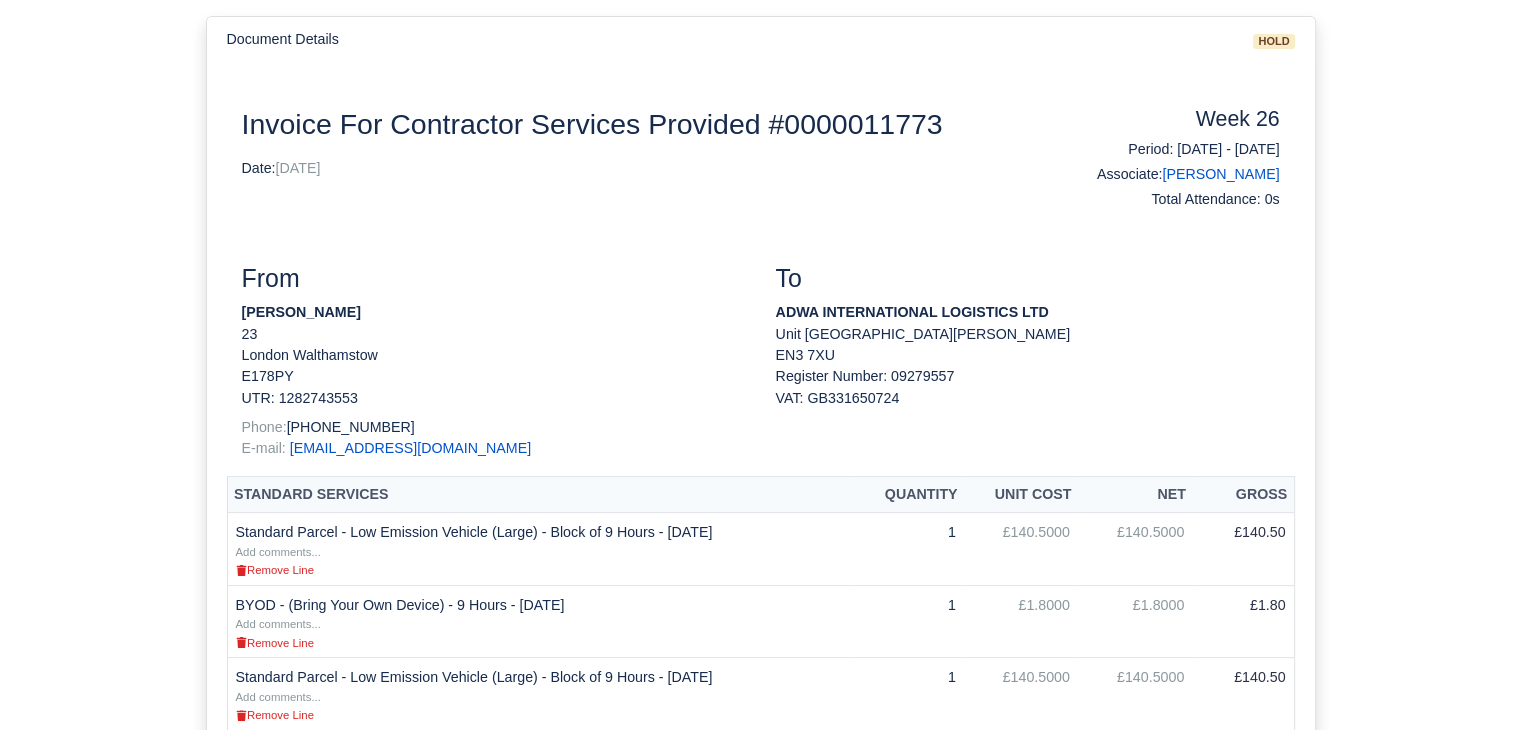 scroll, scrollTop: 0, scrollLeft: 0, axis: both 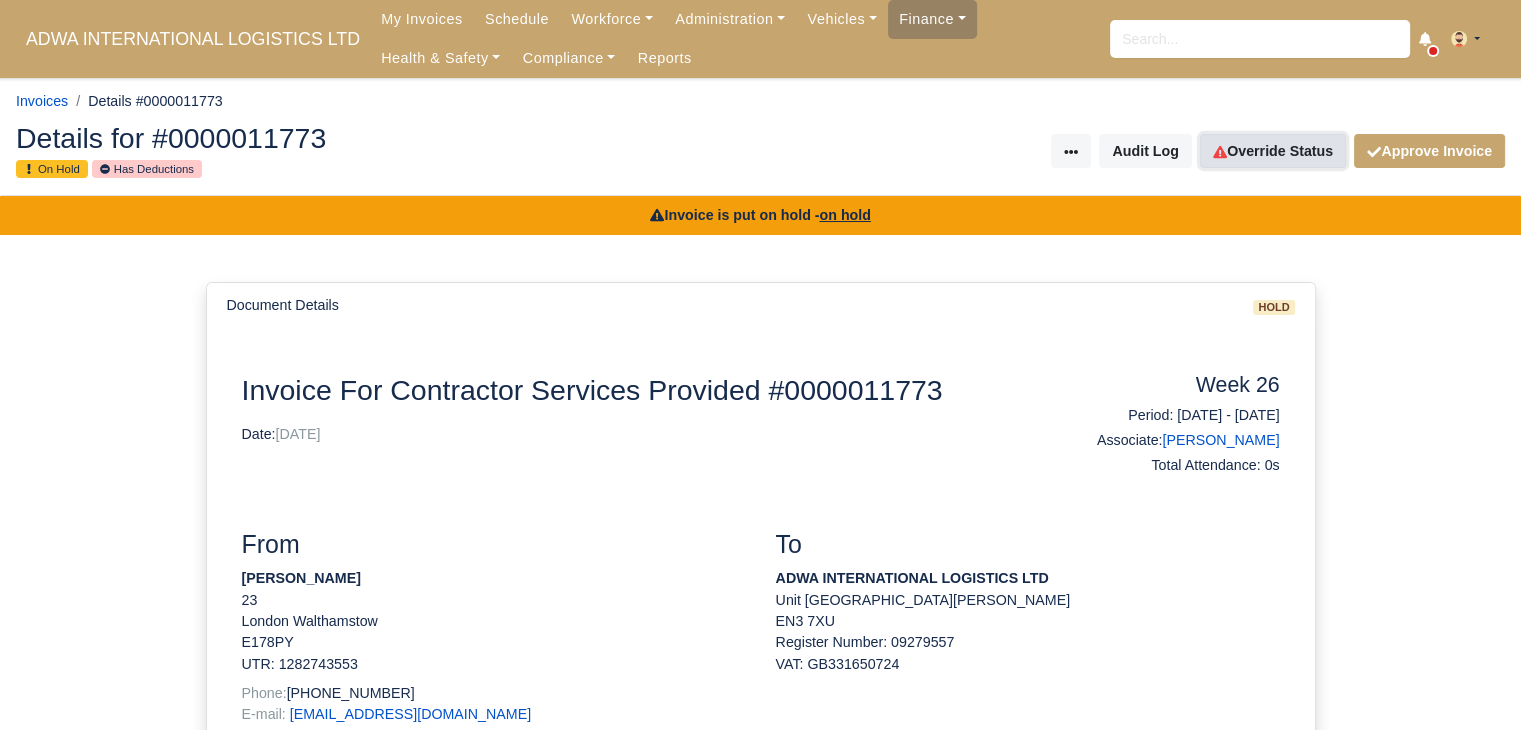 click on "Override Status" at bounding box center [1273, 151] 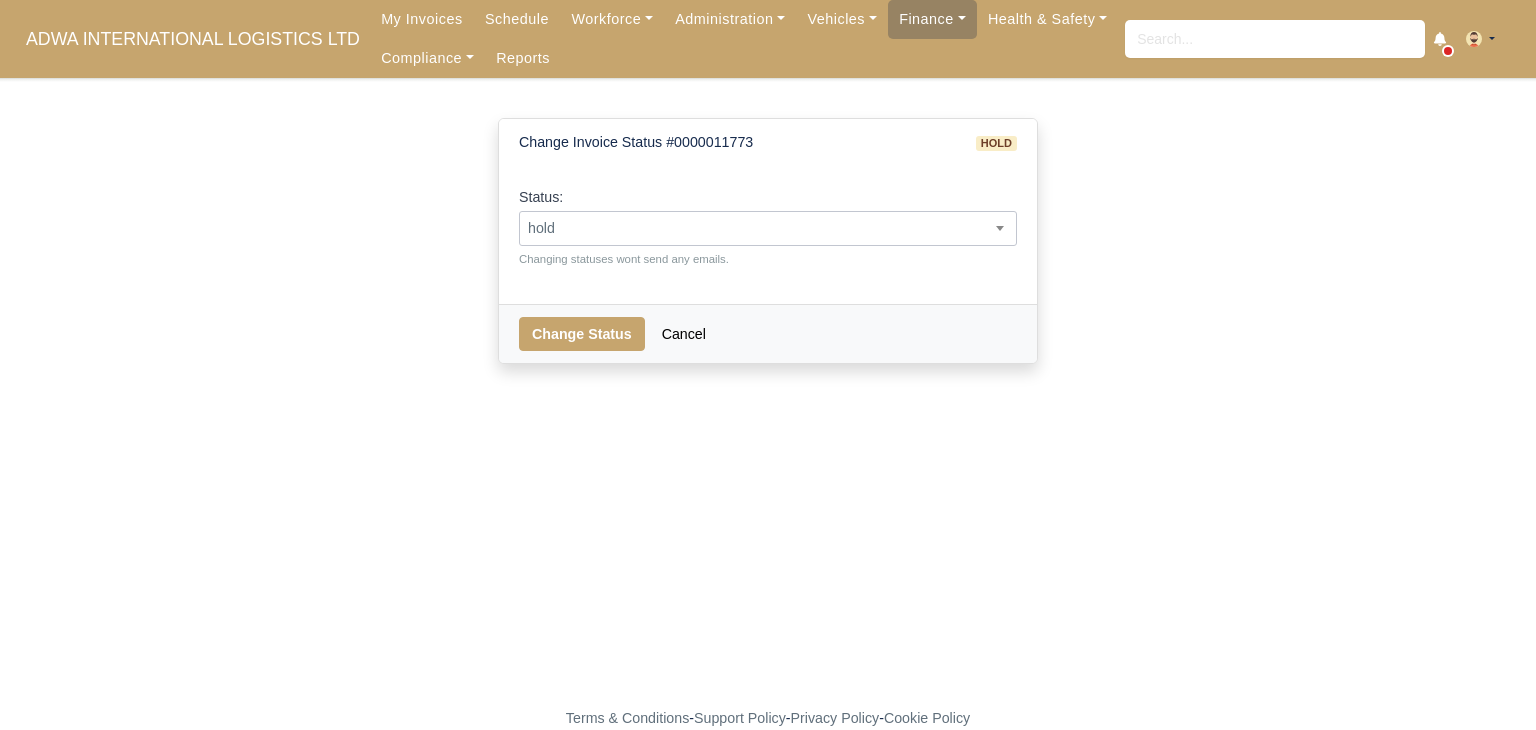scroll, scrollTop: 0, scrollLeft: 0, axis: both 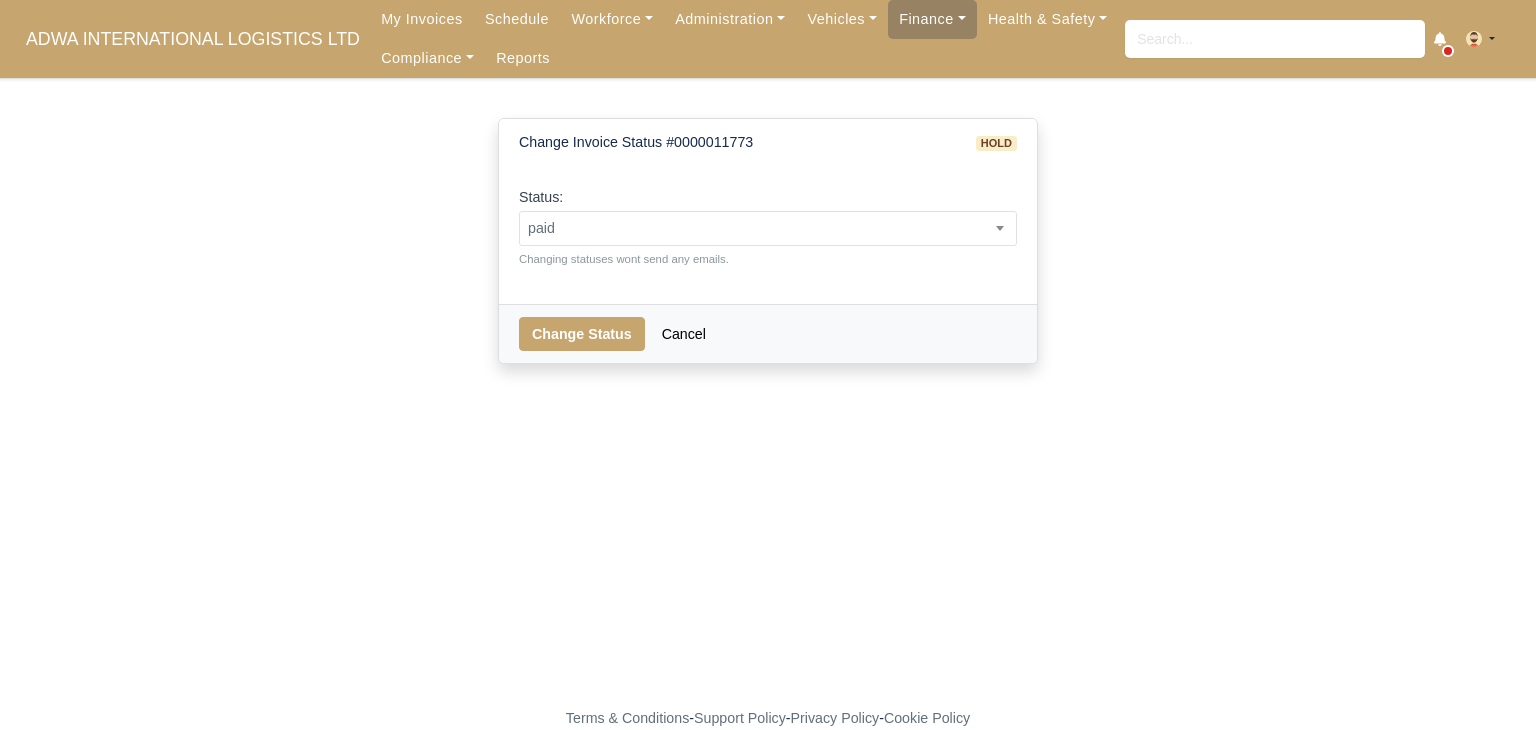 select on "paid" 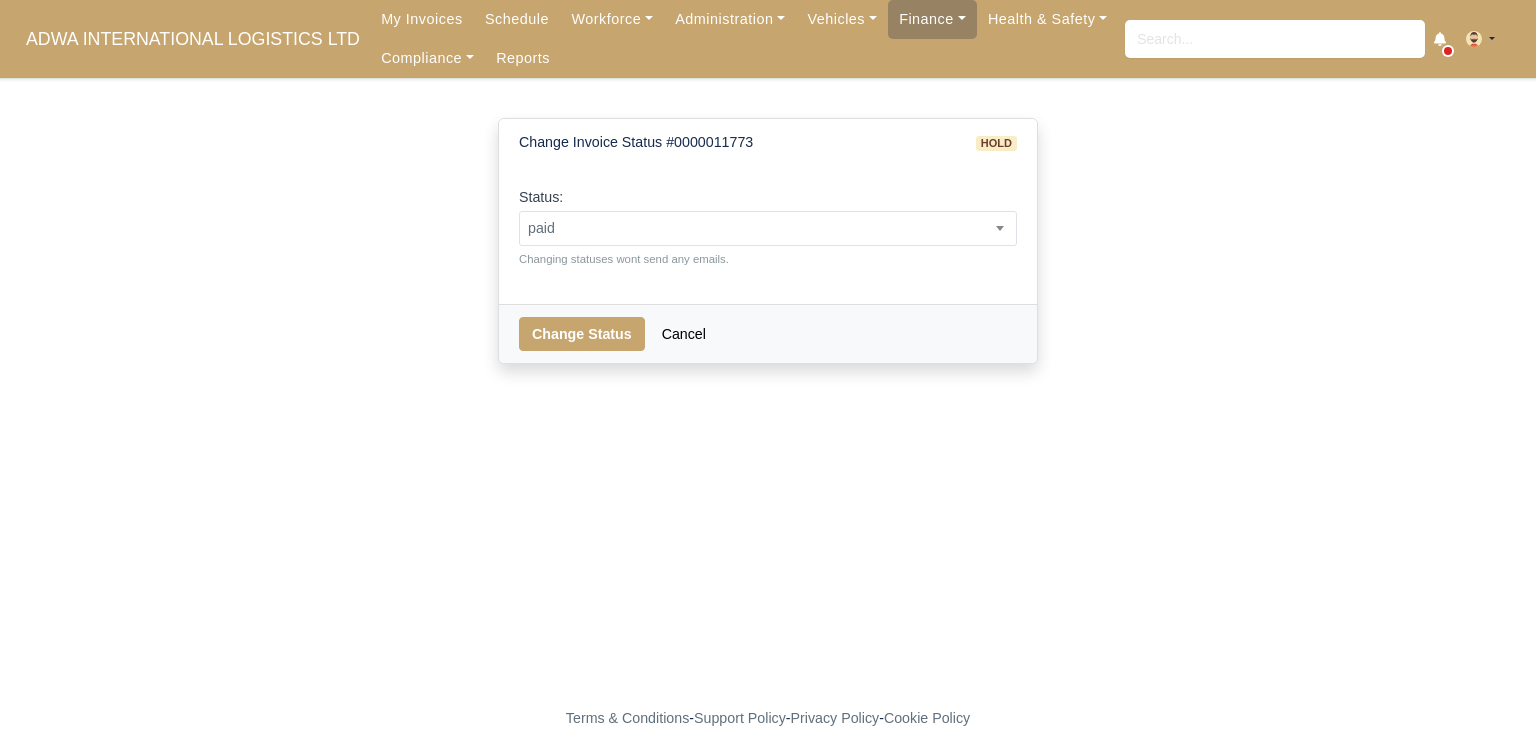 click on "Change Status
Cancel" at bounding box center (768, 333) 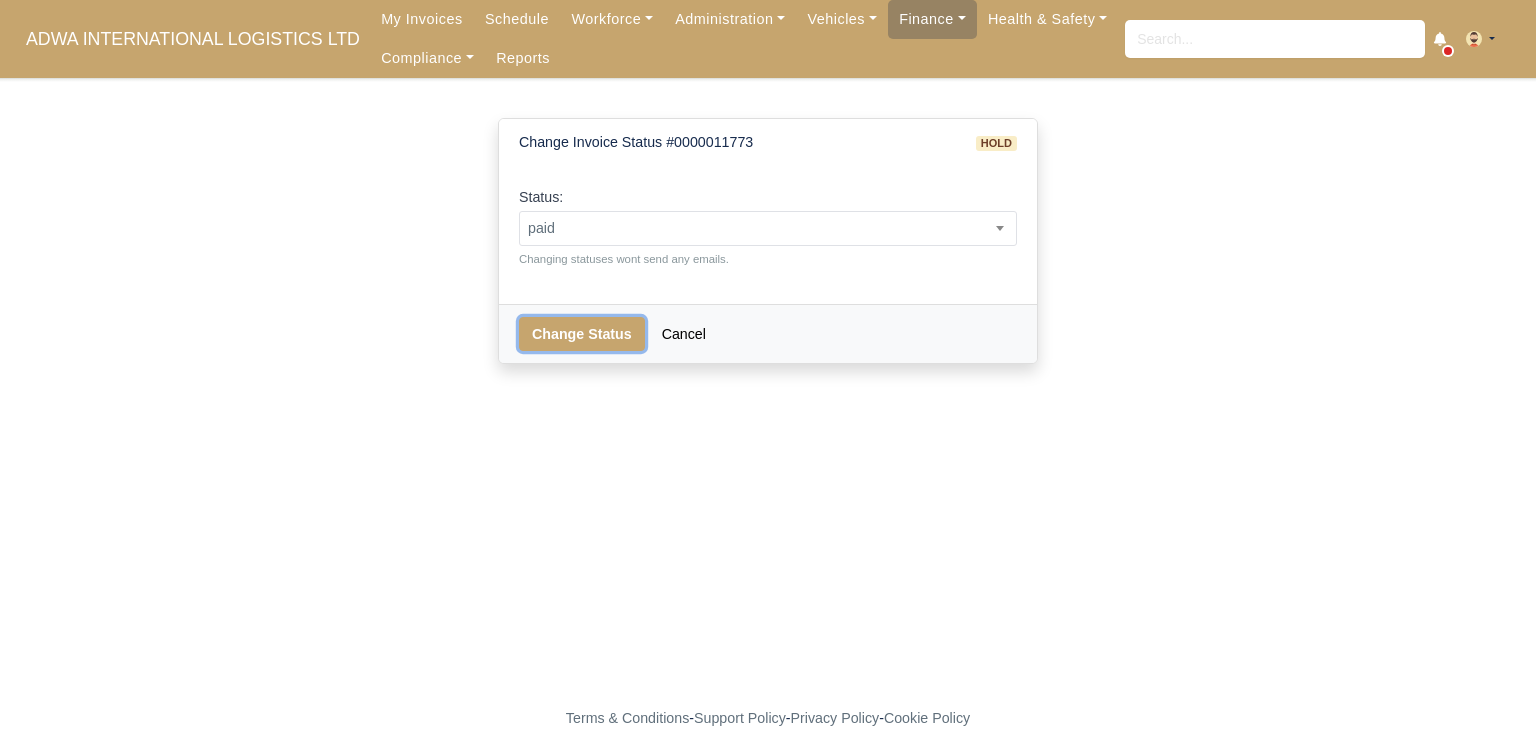 click on "Change Status" at bounding box center [582, 334] 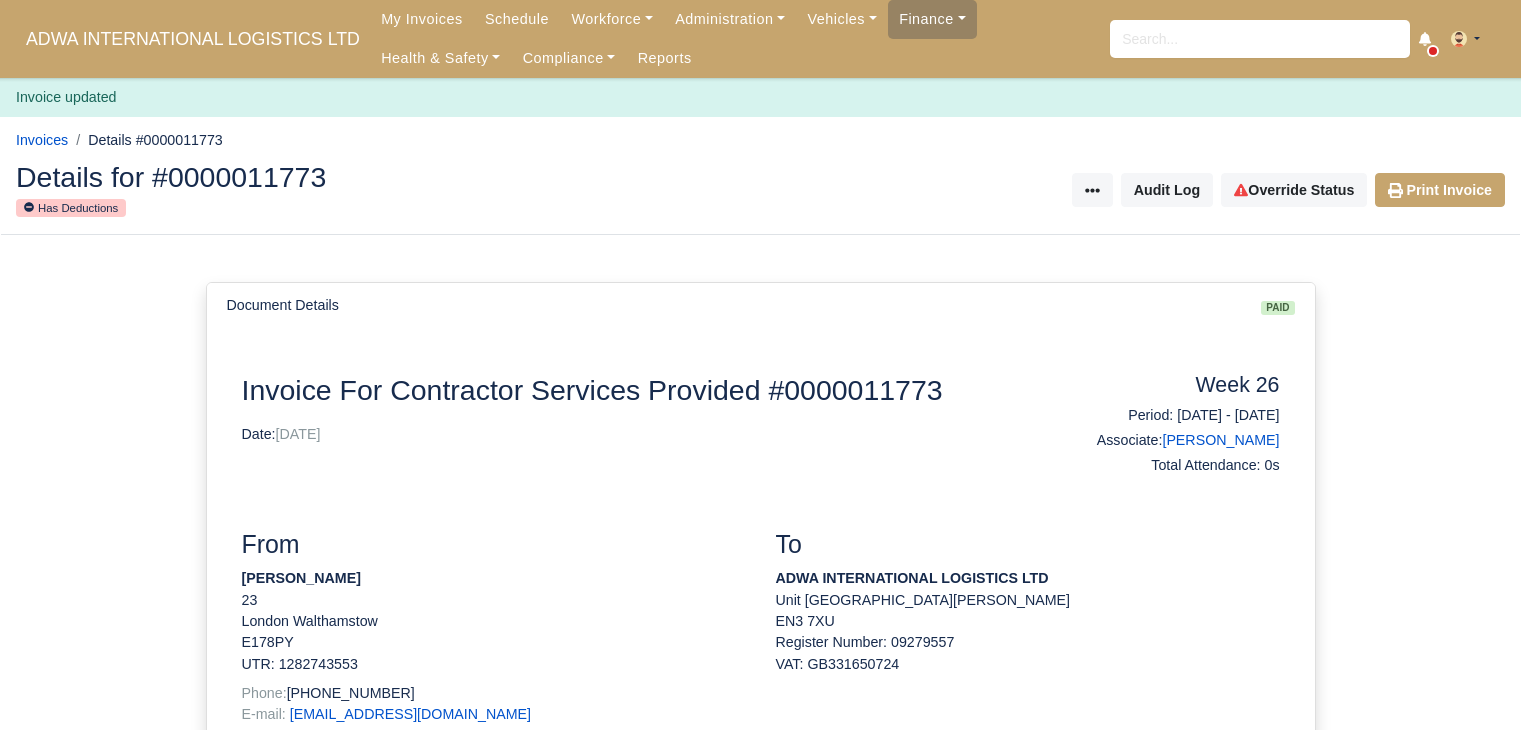 scroll, scrollTop: 0, scrollLeft: 0, axis: both 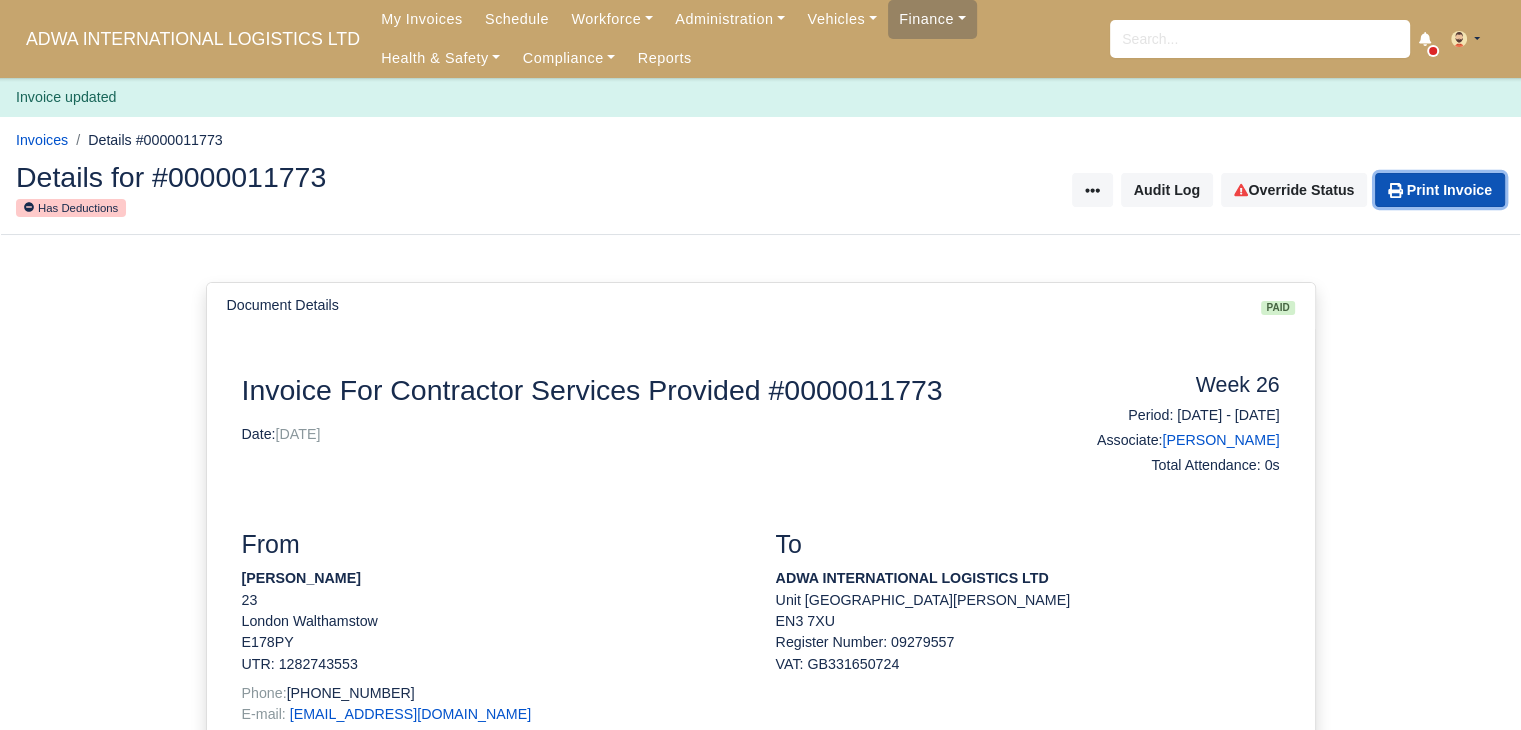 click on "Print Invoice" at bounding box center (1440, 190) 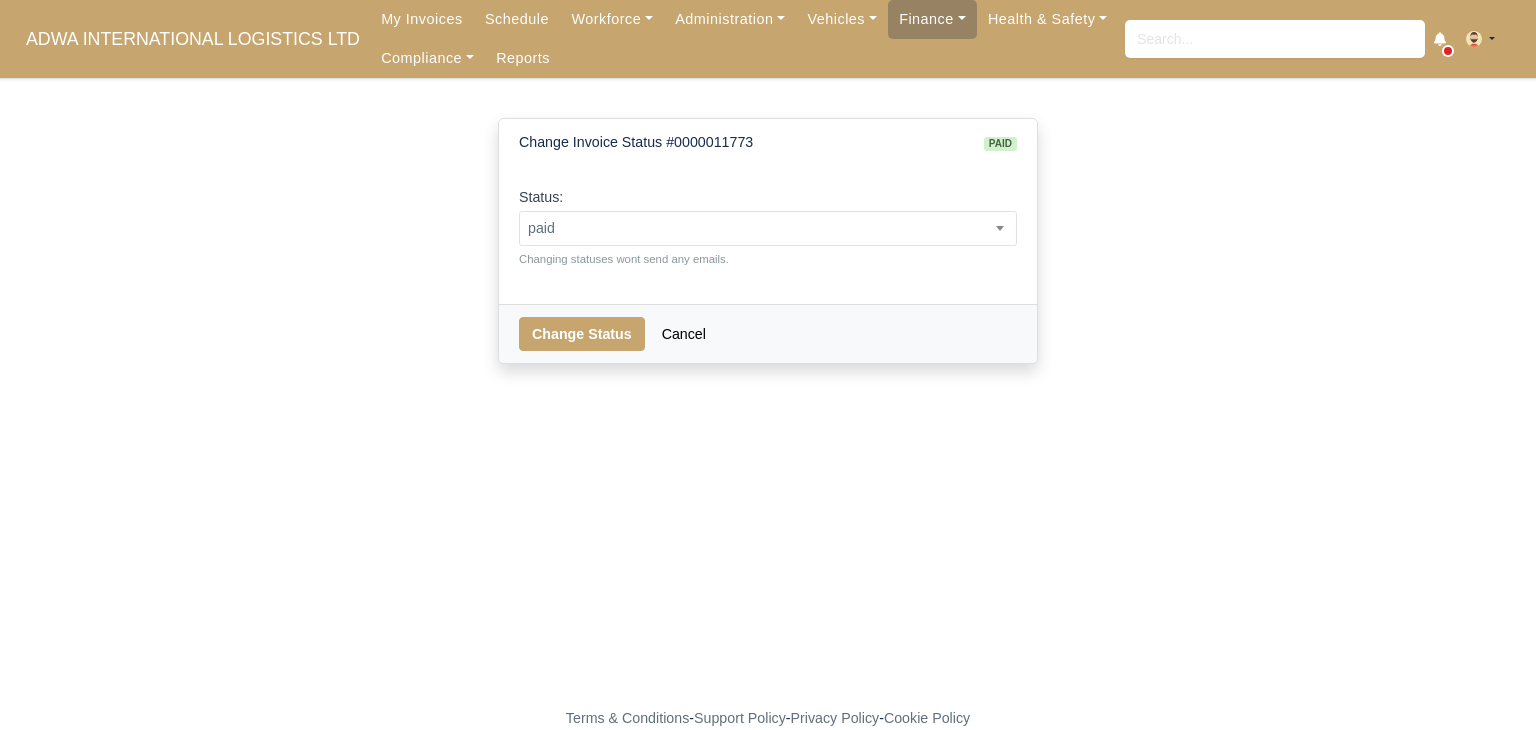 scroll, scrollTop: 0, scrollLeft: 0, axis: both 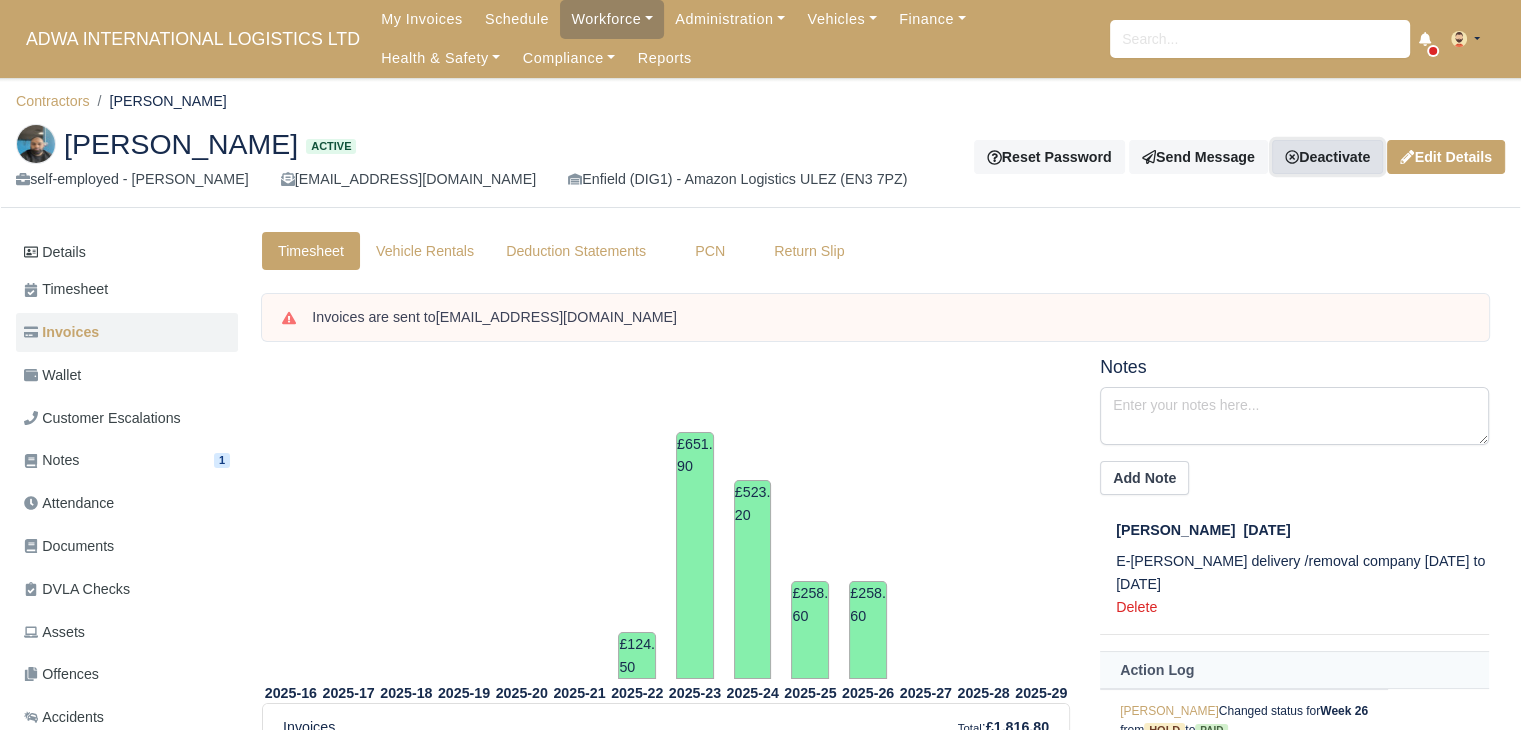 click 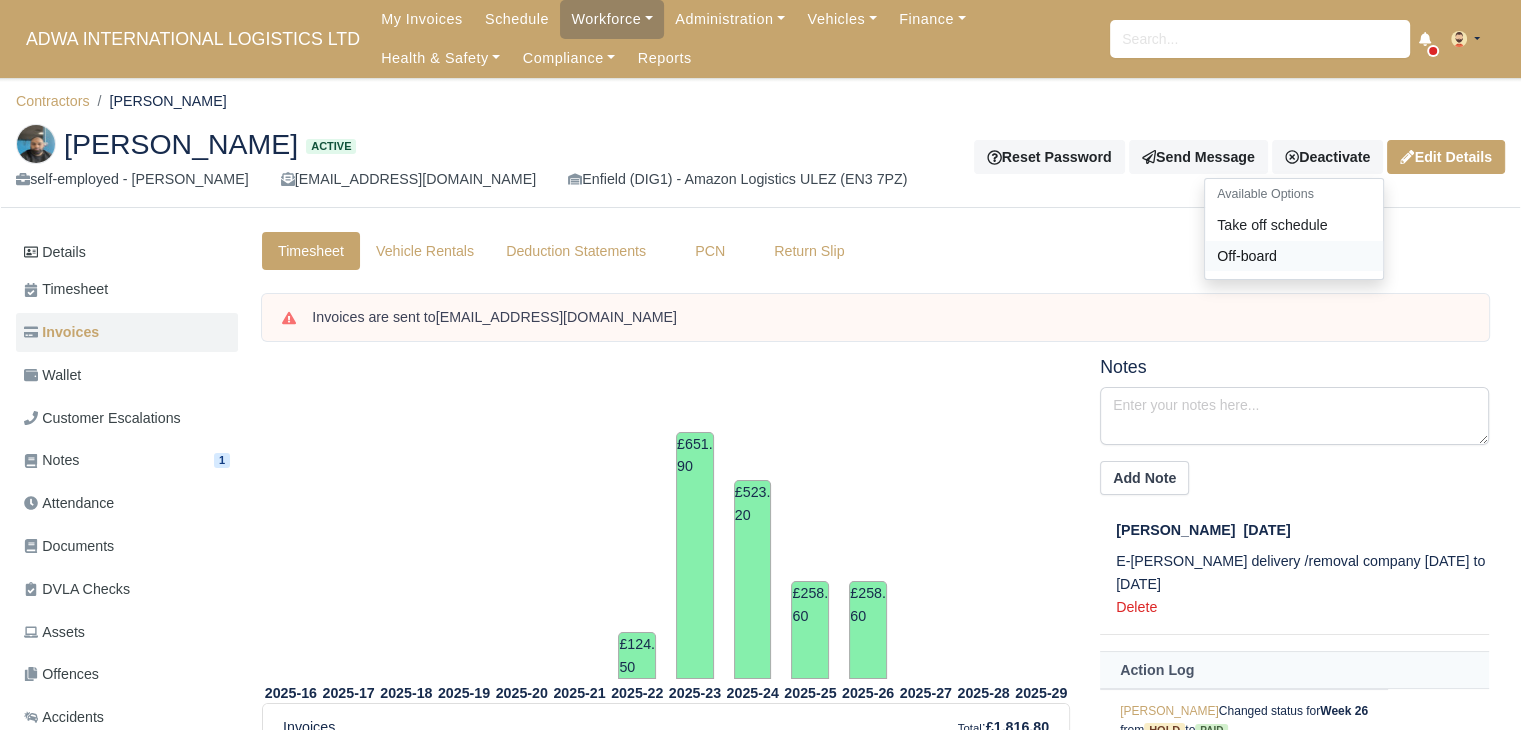 click on "Off-board" at bounding box center (1294, 256) 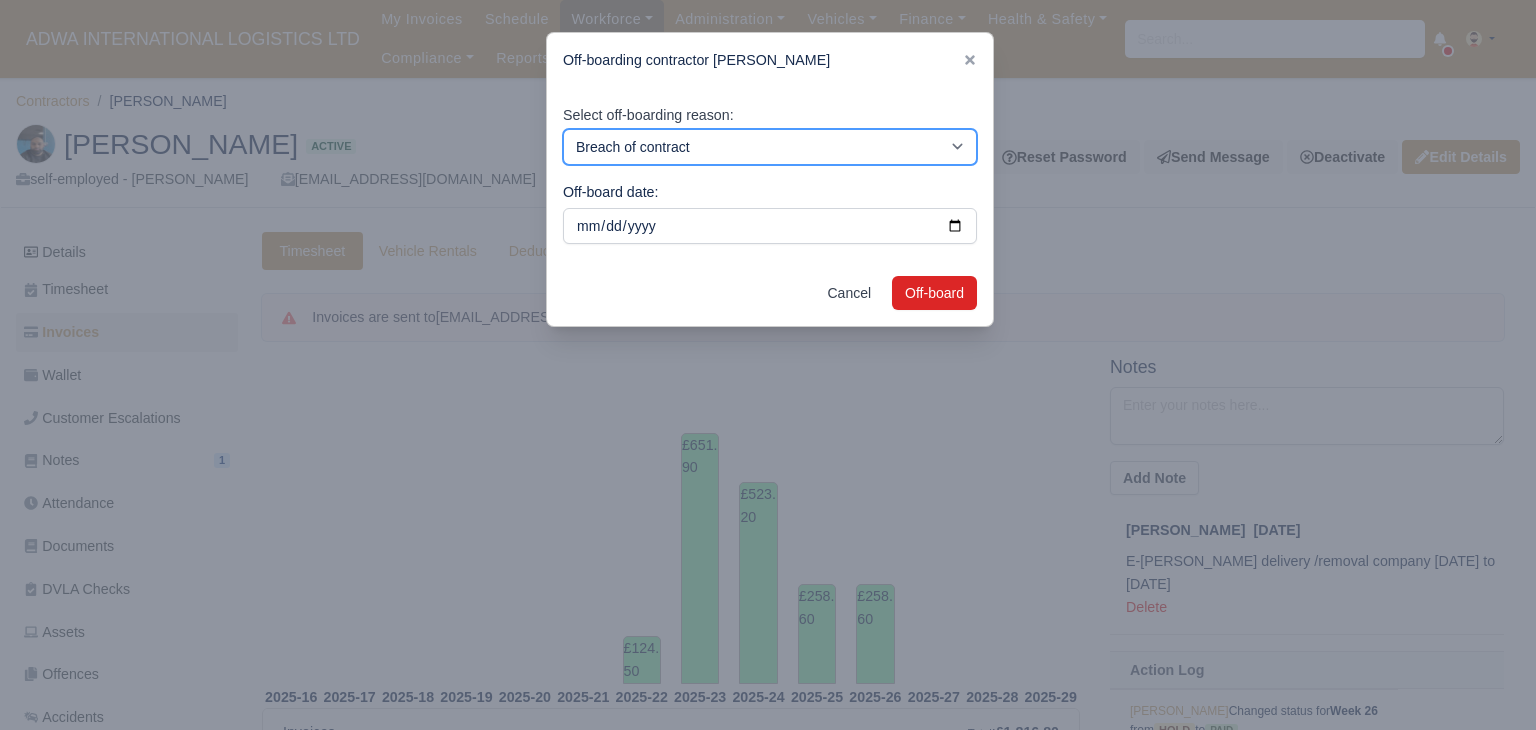 click on "Breach of contract
Personal decision
Too many parcels
Heavy routes
Another company
Negative experience with DSP
Negative experience when providing services within AMZ facilities
Personal relocation
Found alternative employment for better pay
Excessive physical activity
Number of working days too many
Number of working days not enough
Workload pressures
Struggled with work-life balance
Attendance violation
Behavior concerns
Performance concerns
Volume reduced, not enough routes available
Eligibility to work
Duplicate account
Administrative error in account setup" at bounding box center [770, 147] 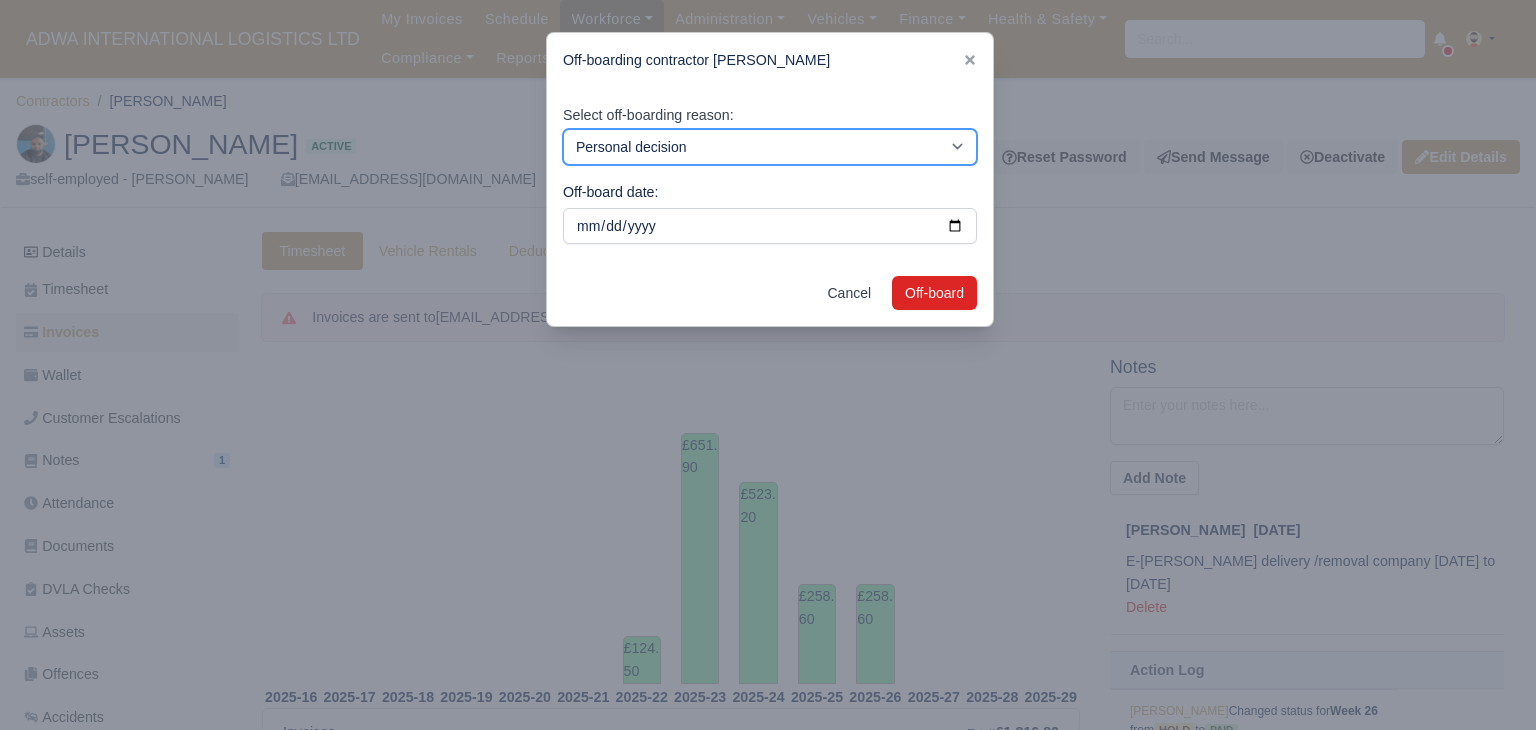 click on "Breach of contract
Personal decision
Too many parcels
Heavy routes
Another company
Negative experience with DSP
Negative experience when providing services within AMZ facilities
Personal relocation
Found alternative employment for better pay
Excessive physical activity
Number of working days too many
Number of working days not enough
Workload pressures
Struggled with work-life balance
Attendance violation
Behavior concerns
Performance concerns
Volume reduced, not enough routes available
Eligibility to work
Duplicate account
Administrative error in account setup" at bounding box center (770, 147) 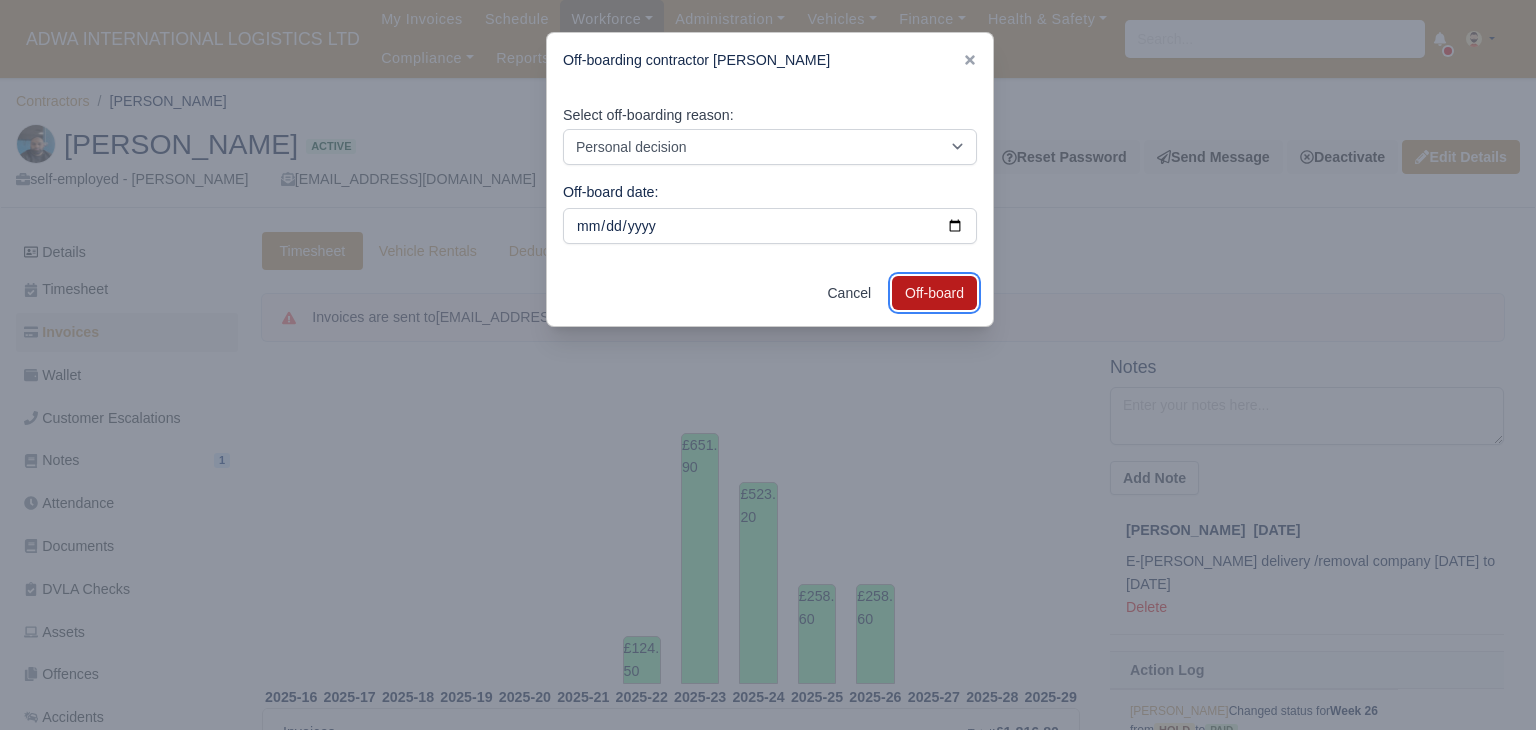 click on "Off-board" at bounding box center [934, 293] 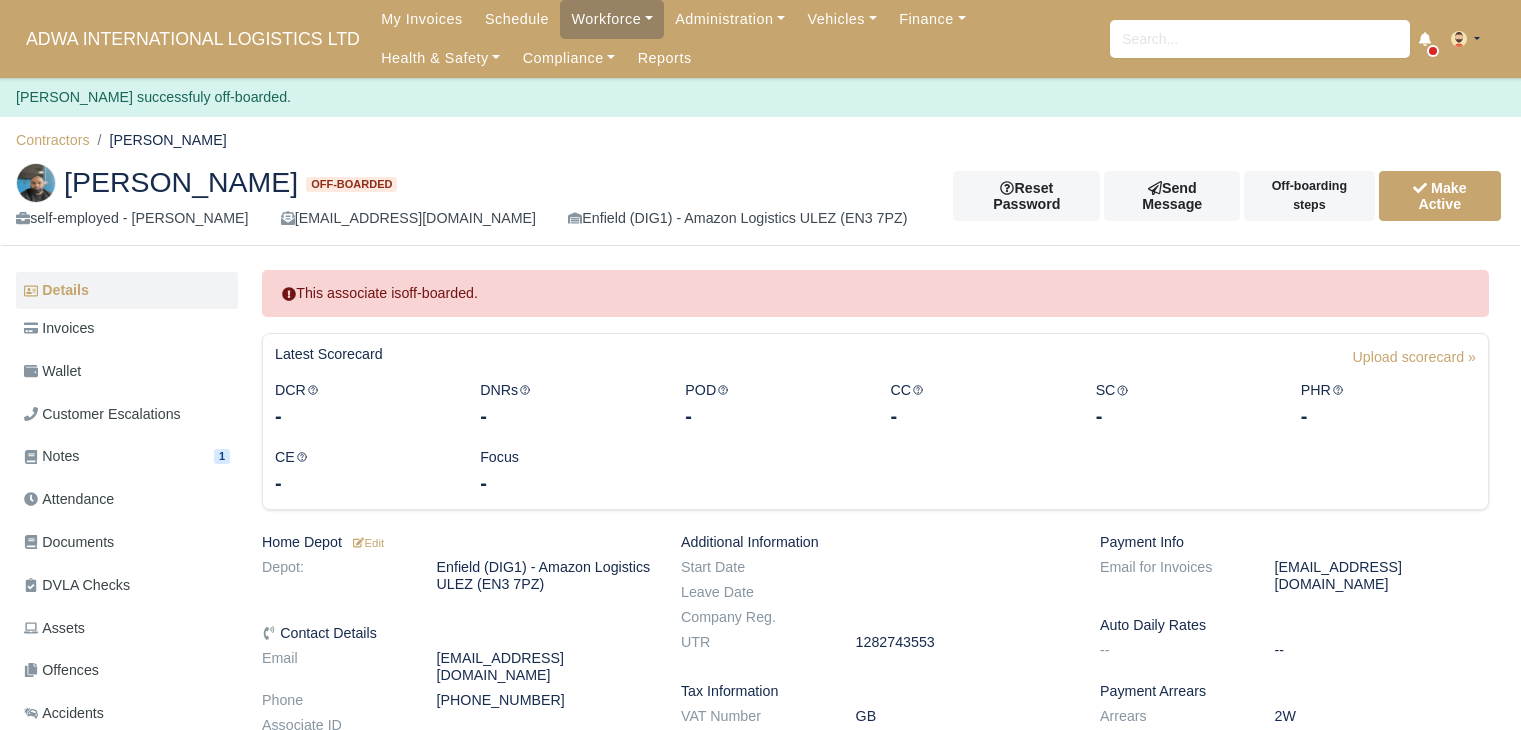scroll, scrollTop: 0, scrollLeft: 0, axis: both 